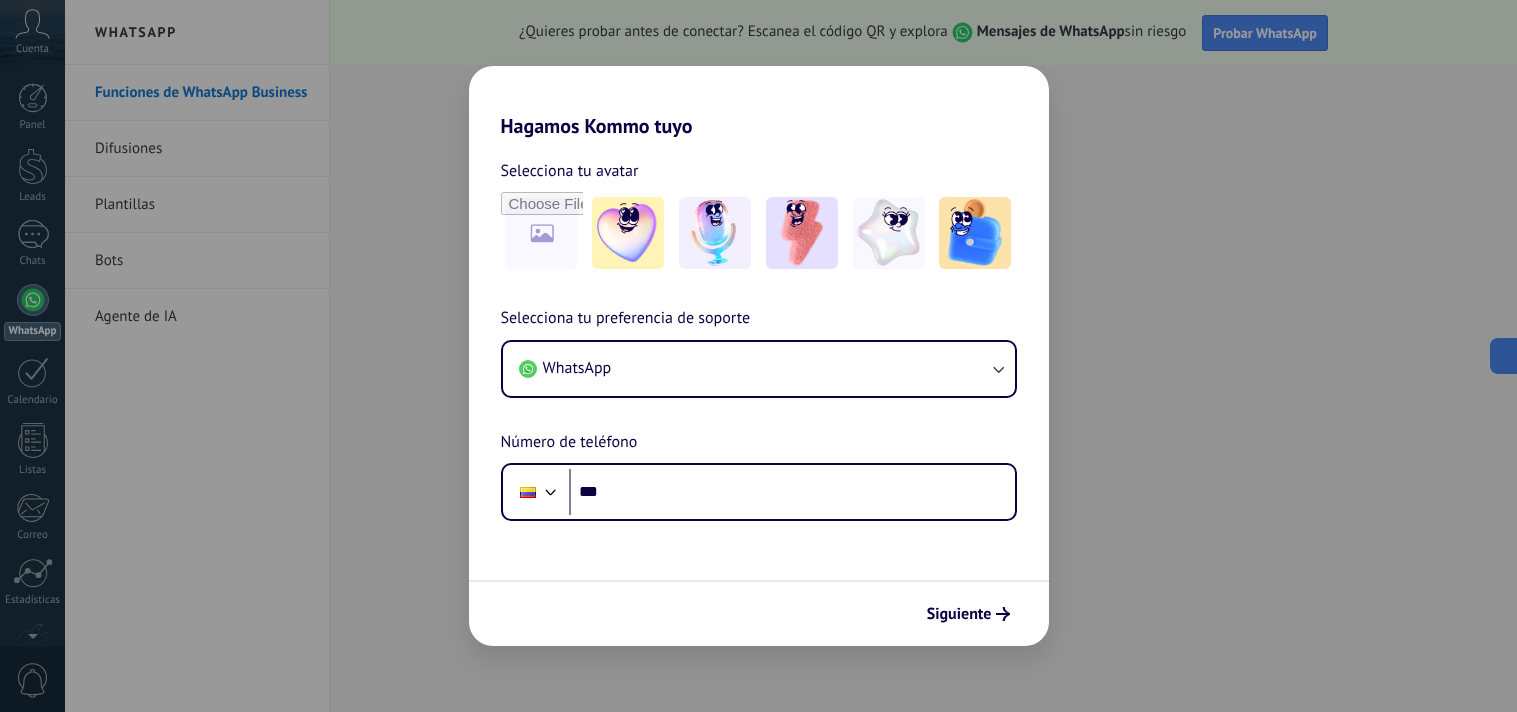 scroll, scrollTop: 0, scrollLeft: 0, axis: both 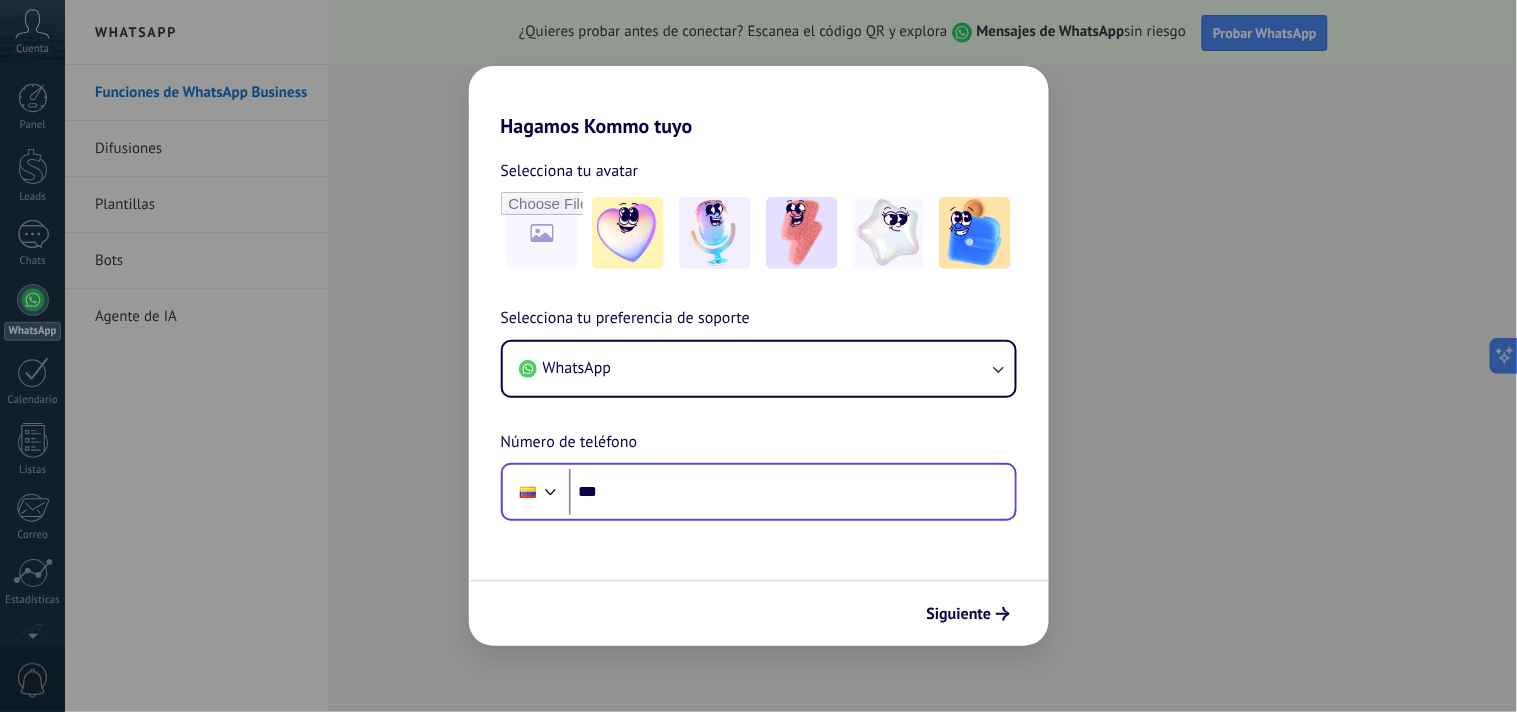 click on "Phone ***" at bounding box center (759, 492) 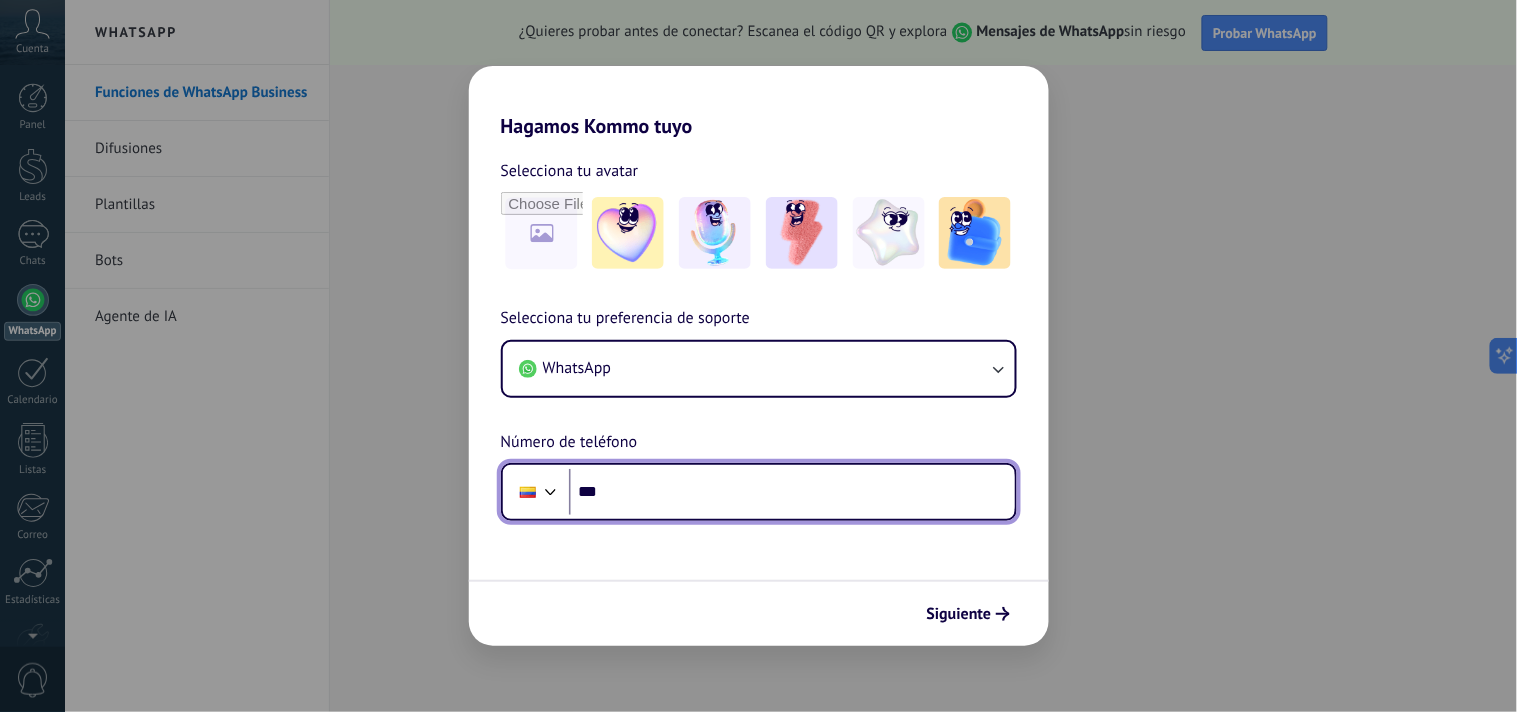 click on "***" at bounding box center (792, 492) 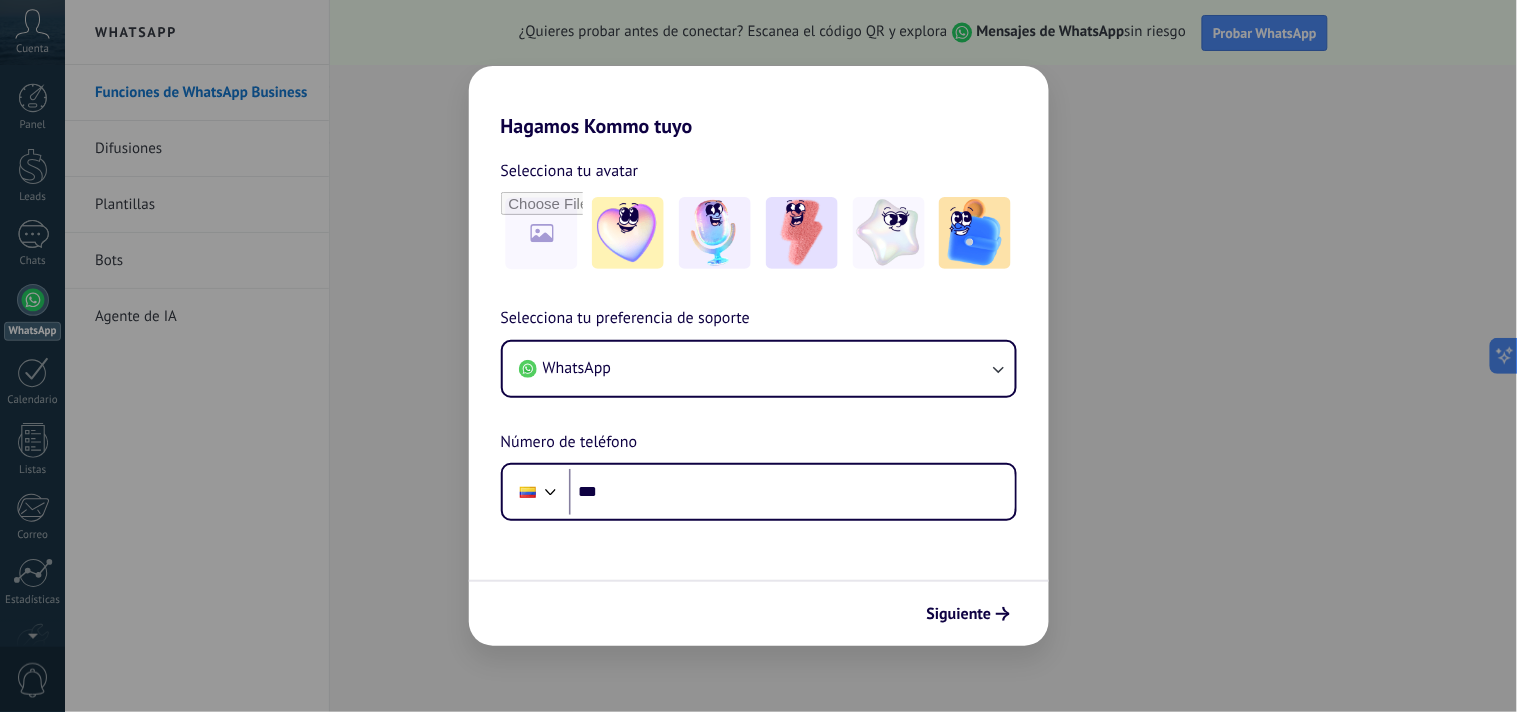 click on "Hagamos Kommo tuyo Selecciona tu avatar Selecciona tu preferencia de soporte WhatsApp Número de teléfono Phone *** Siguiente" at bounding box center [758, 356] 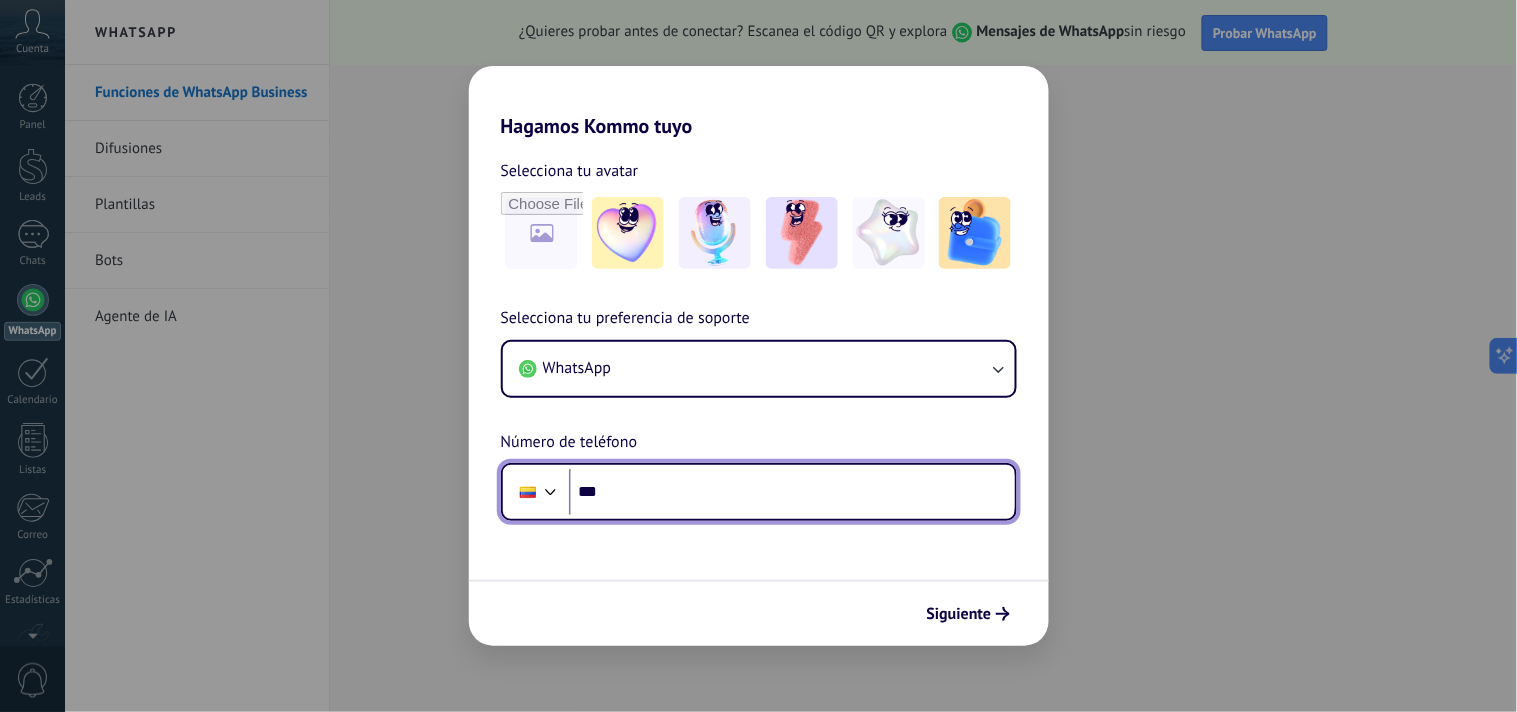 click on "***" at bounding box center (792, 492) 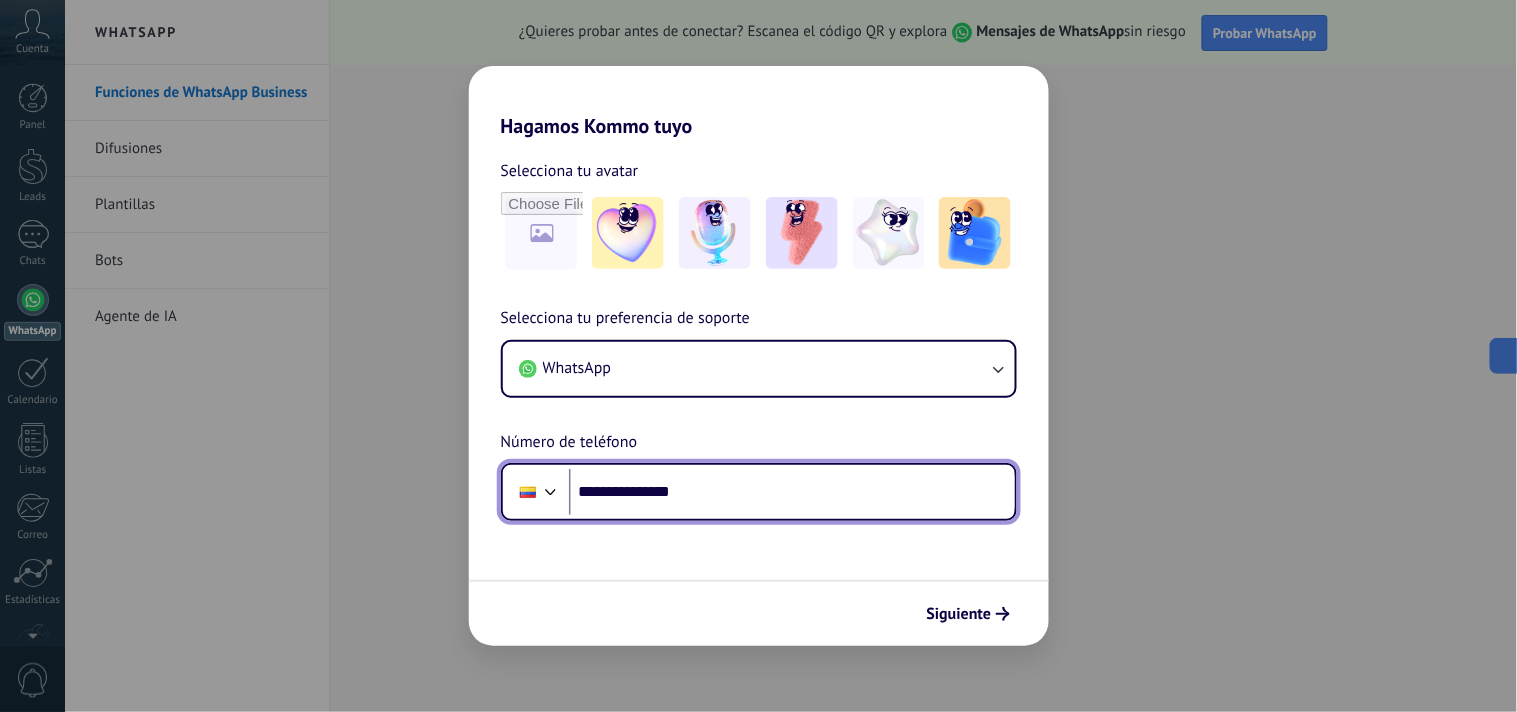 type on "**********" 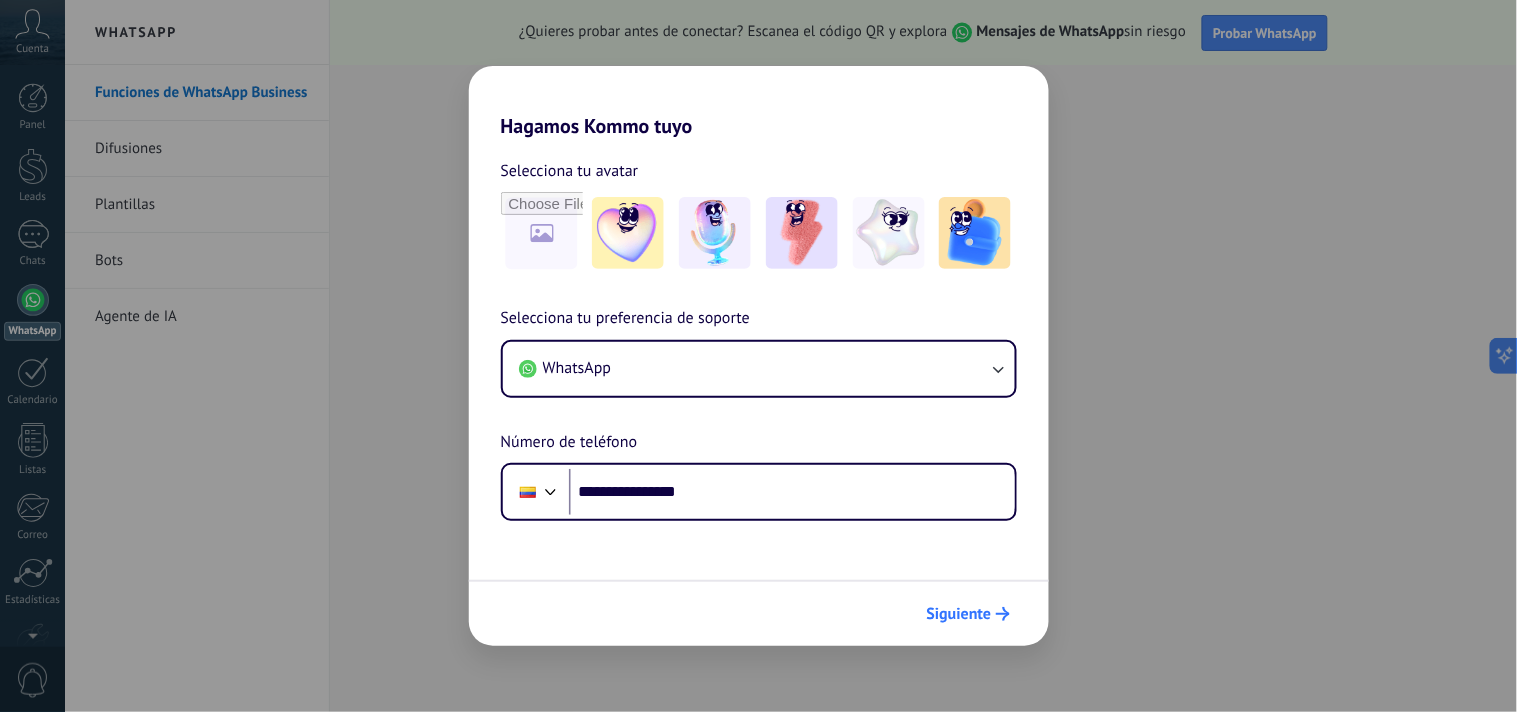 click on "Siguiente" at bounding box center (968, 614) 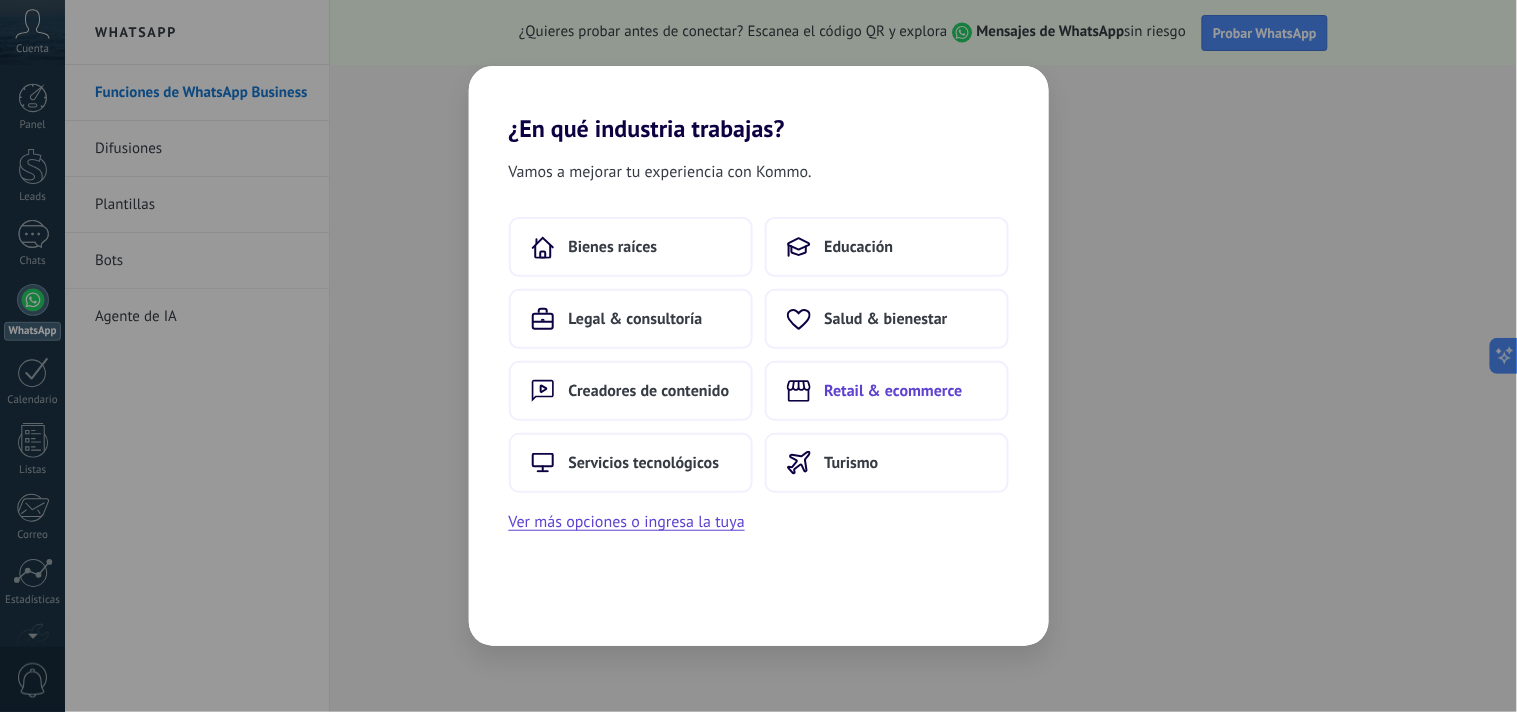 click on "Retail & ecommerce" at bounding box center (894, 391) 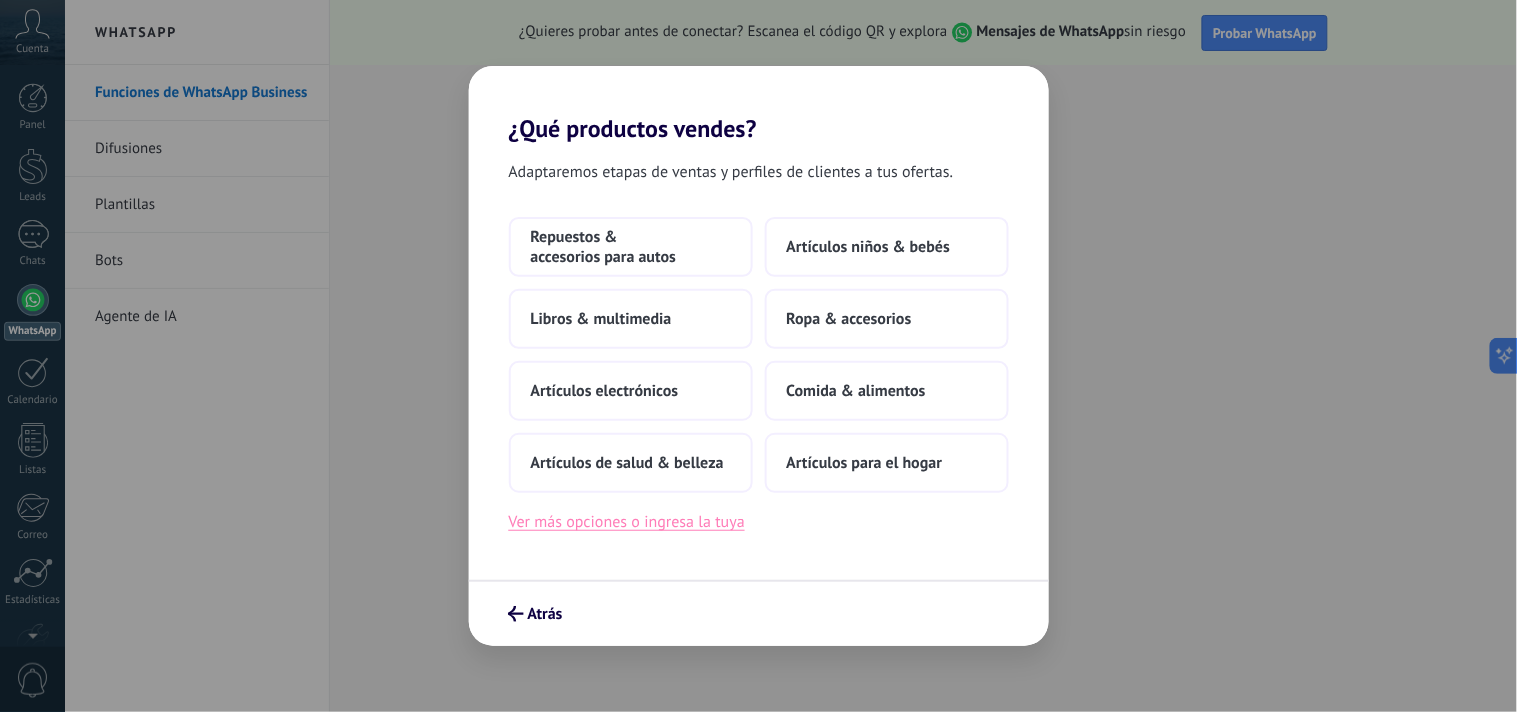 click on "Ver más opciones o ingresa la tuya" at bounding box center (627, 522) 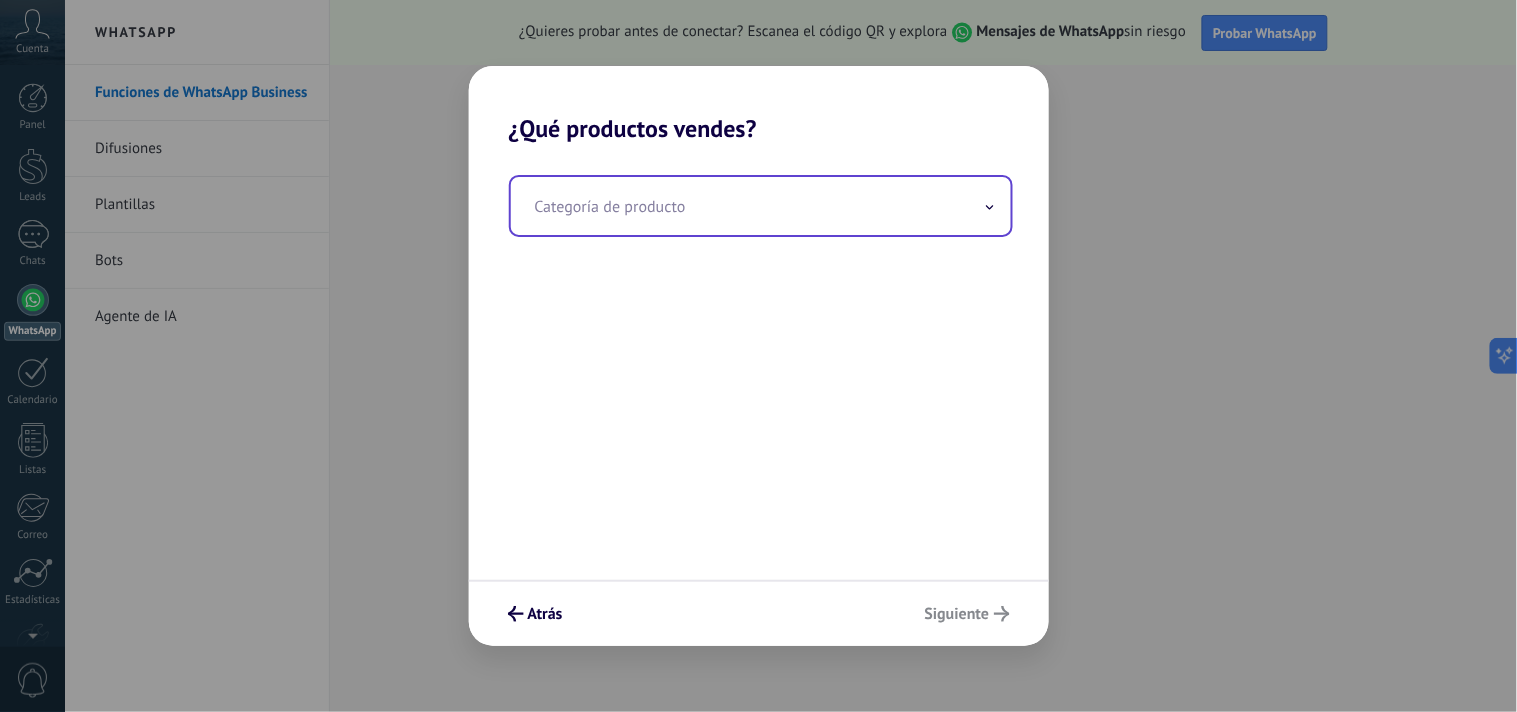 click at bounding box center (761, 206) 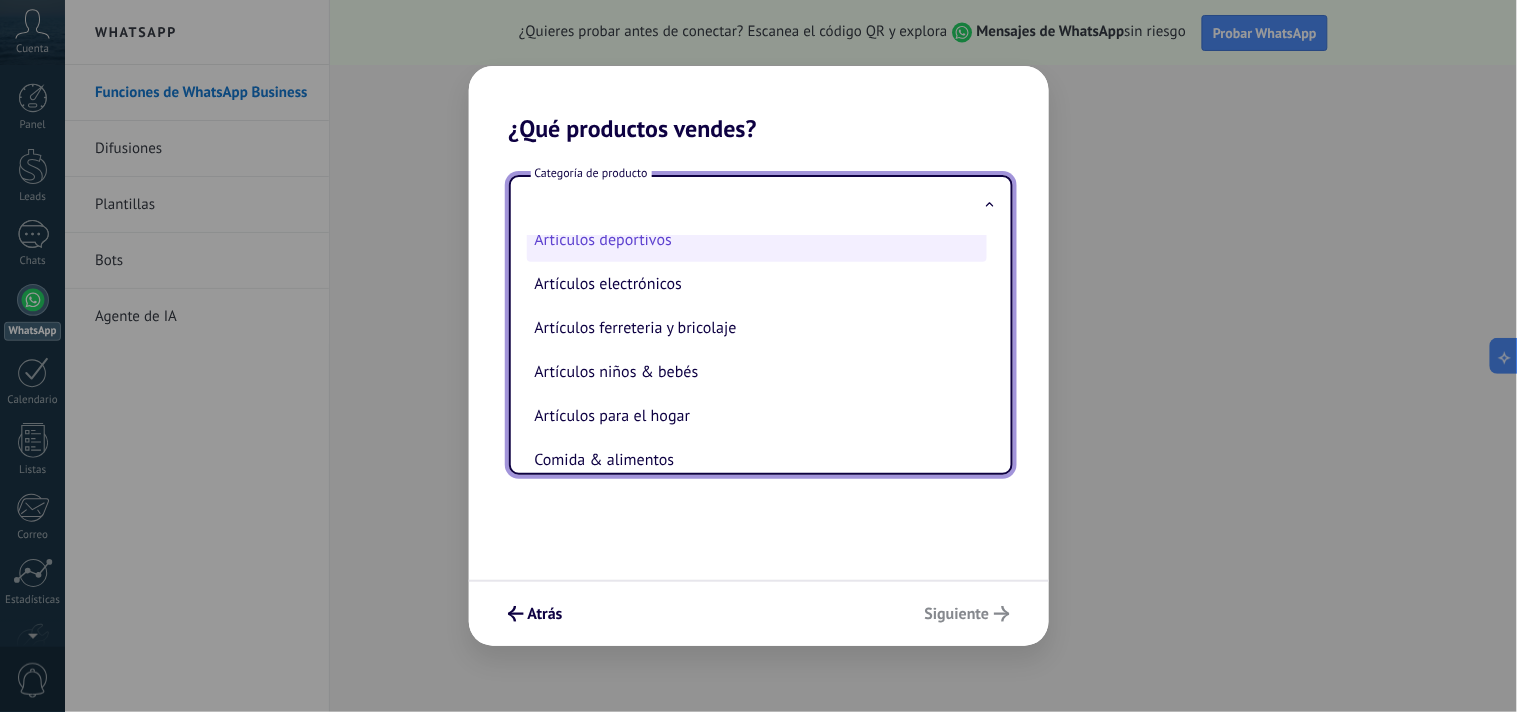 scroll, scrollTop: 0, scrollLeft: 0, axis: both 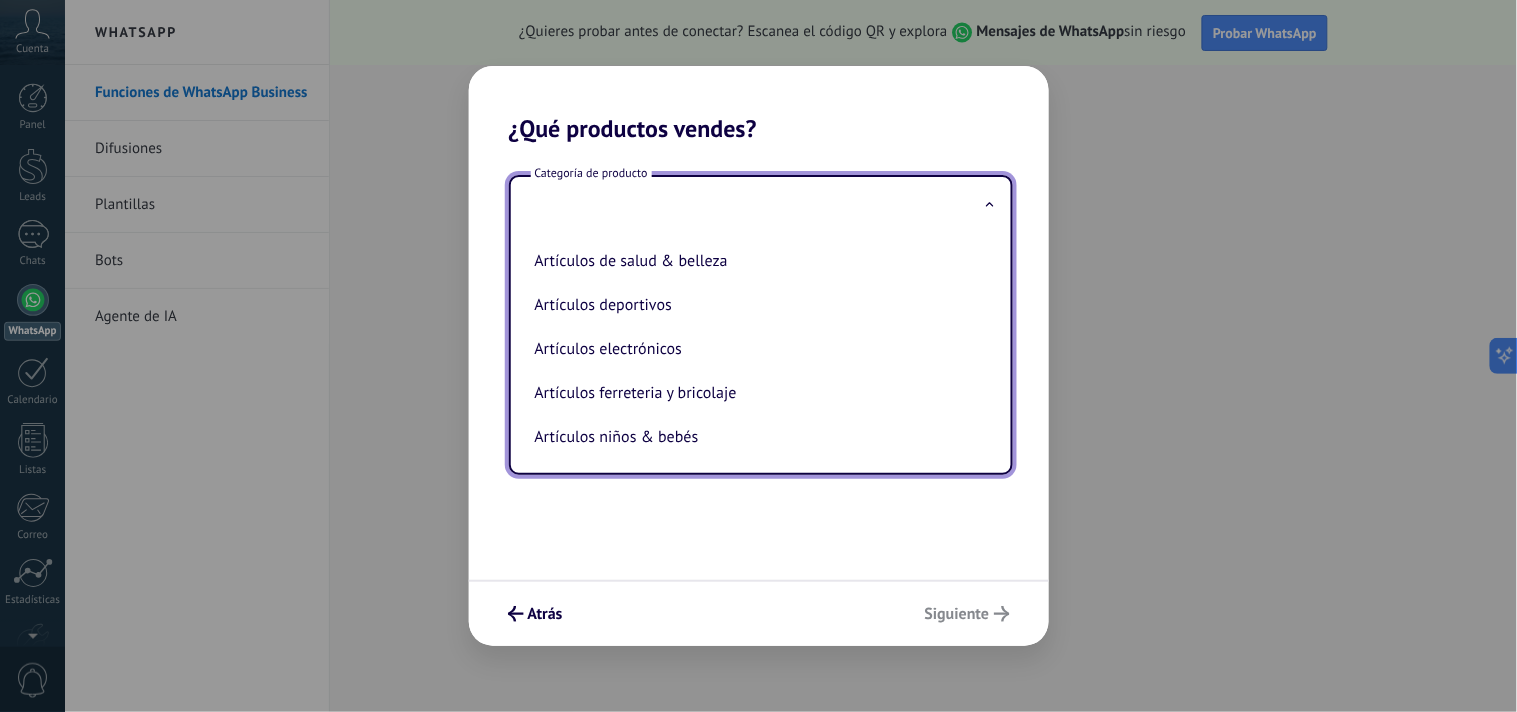click at bounding box center [761, 206] 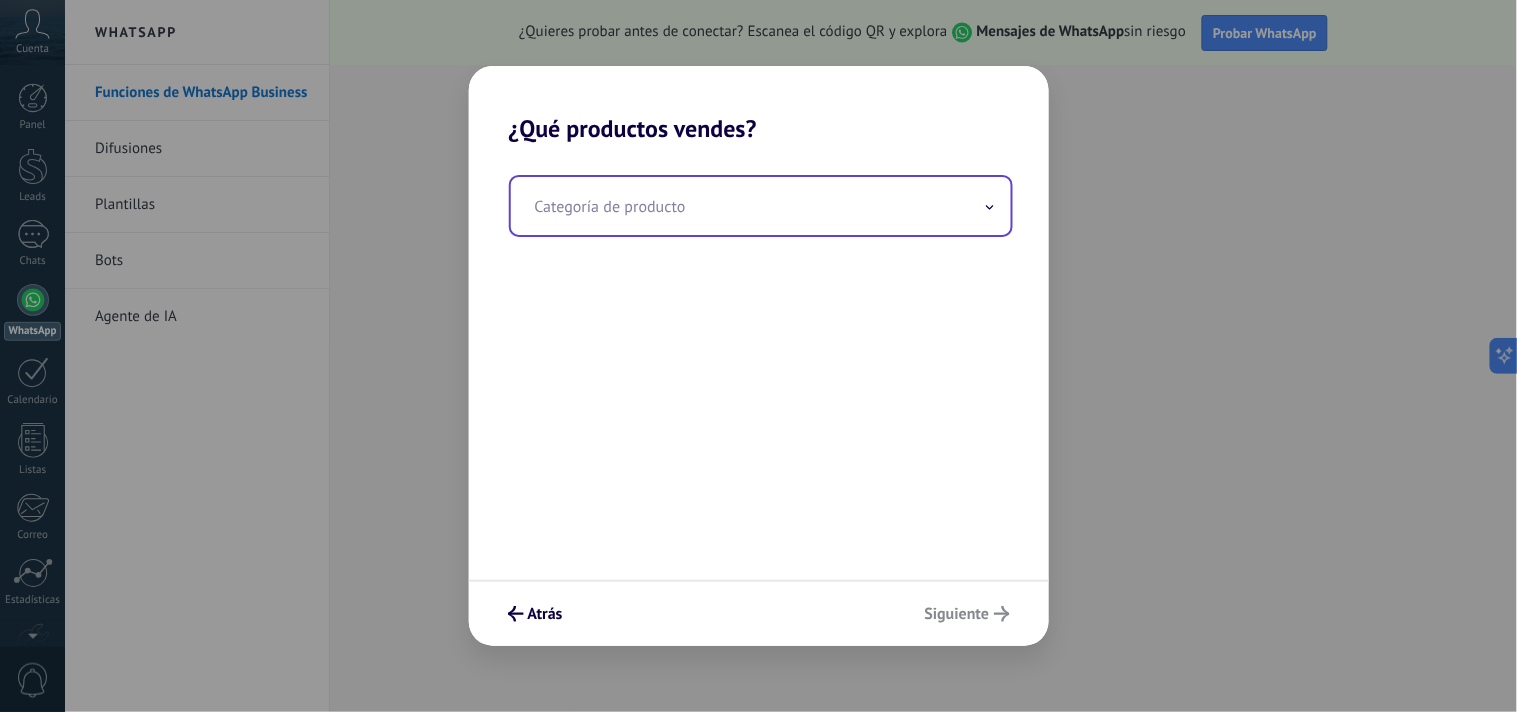 click at bounding box center (761, 206) 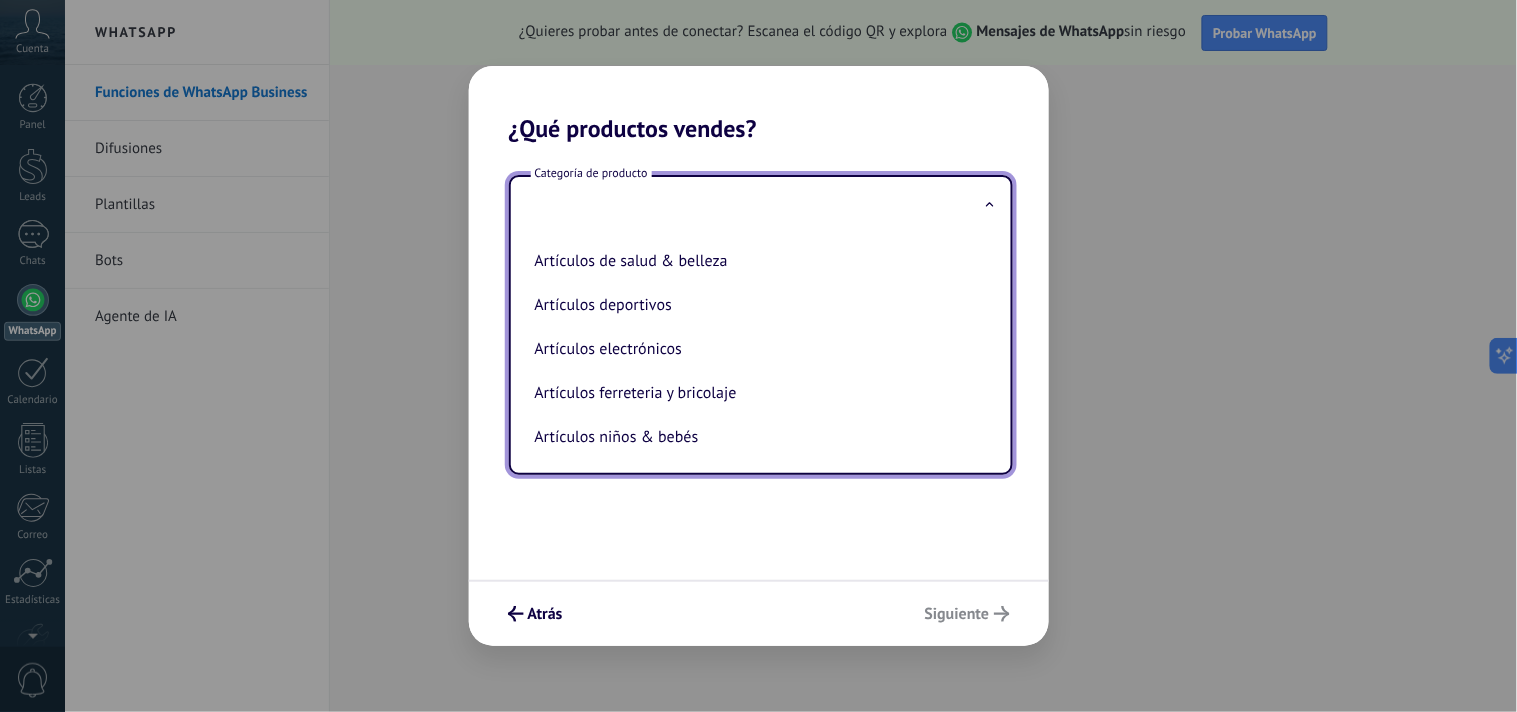 click at bounding box center [761, 206] 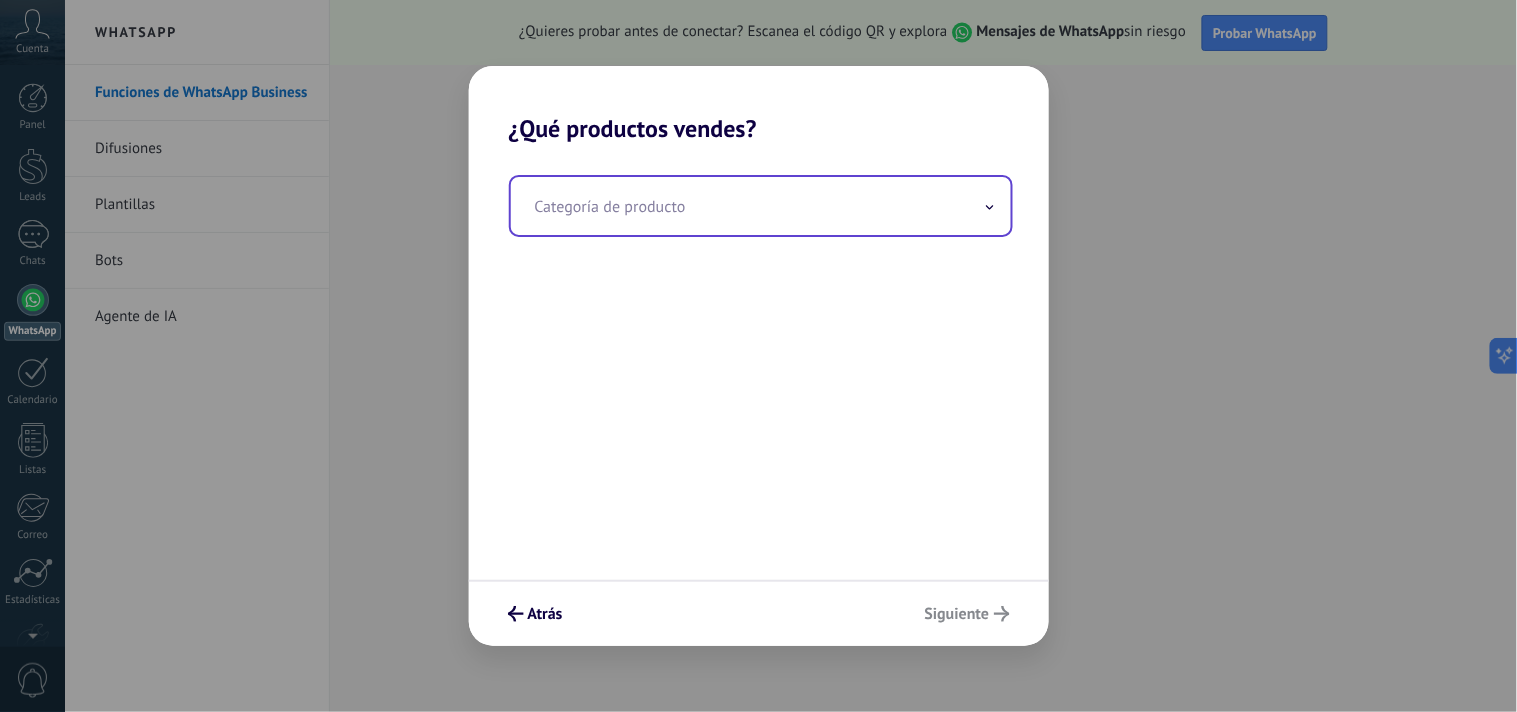 click at bounding box center (761, 206) 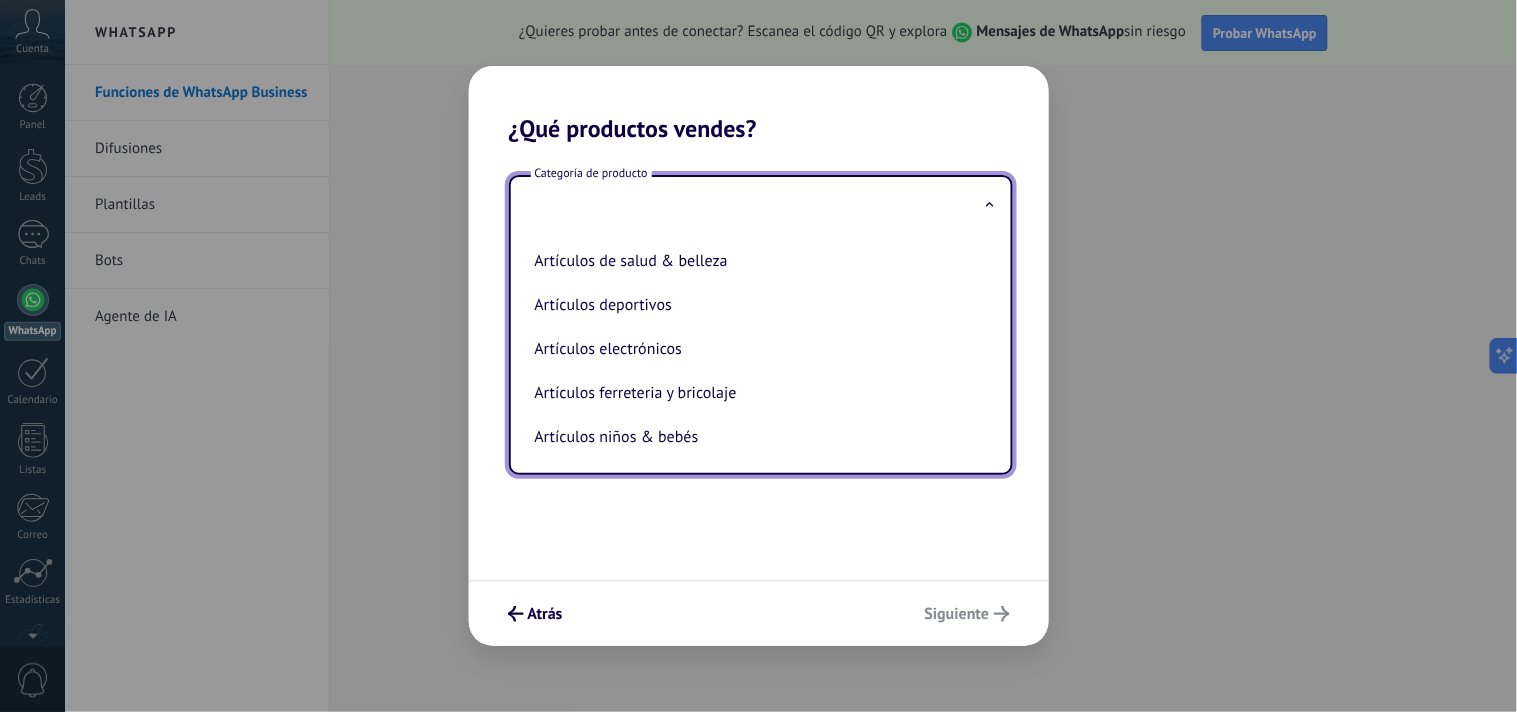 type on "*" 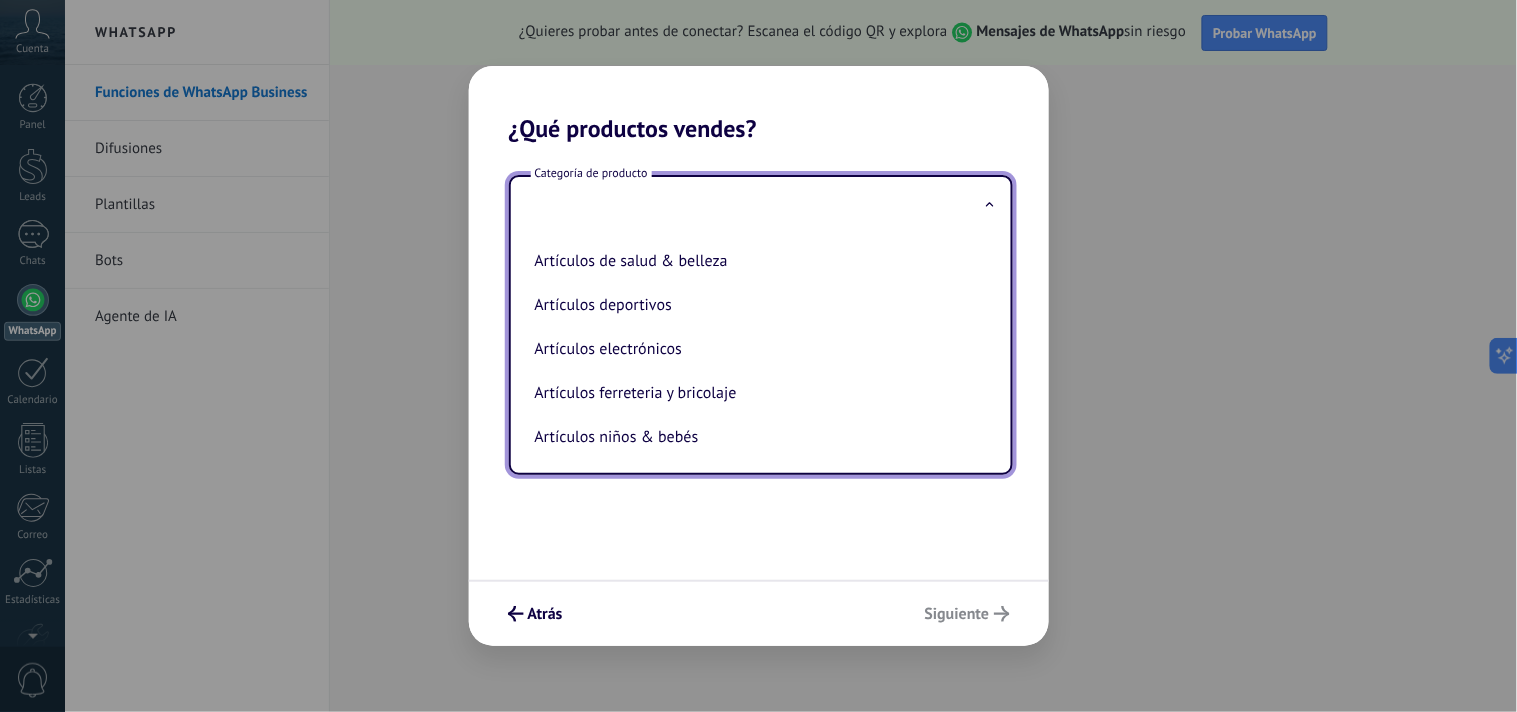 type on "*" 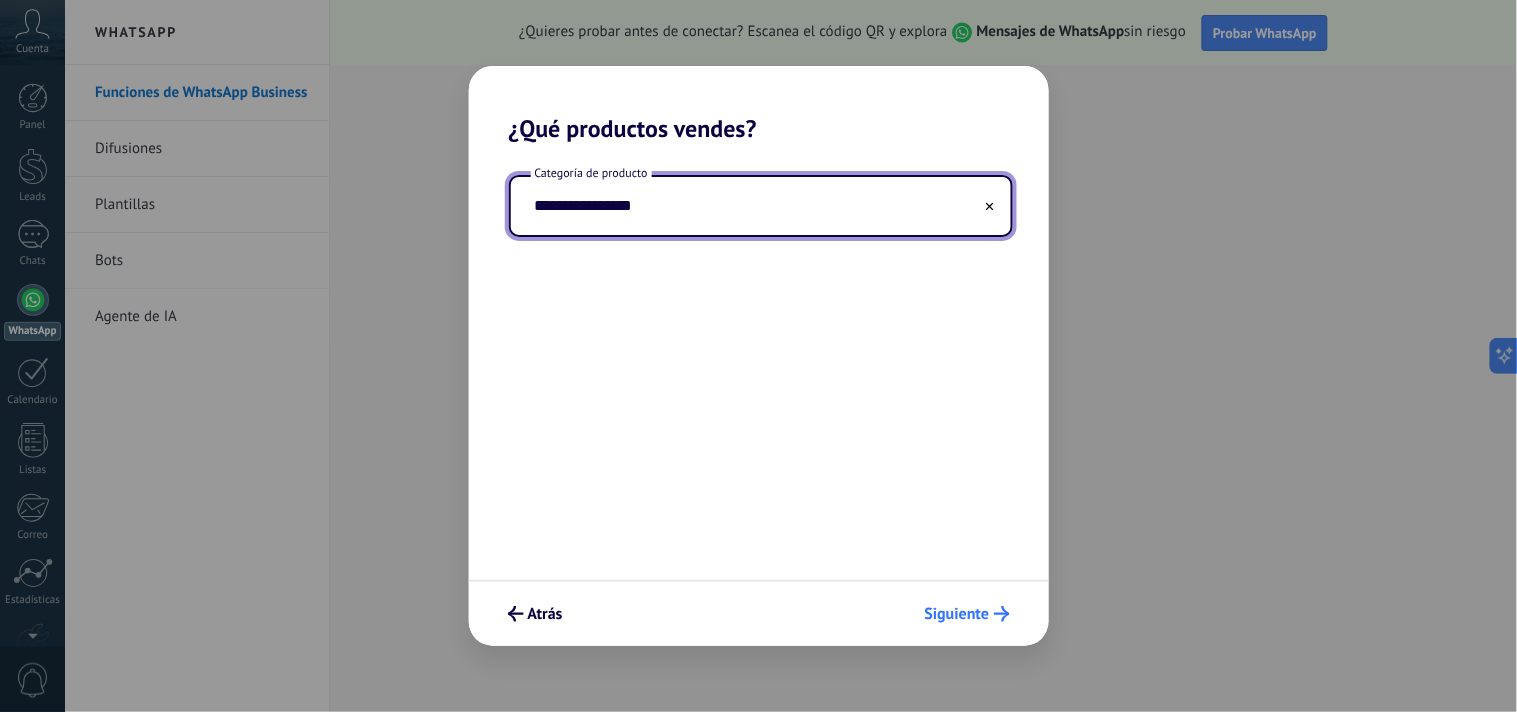 type on "**********" 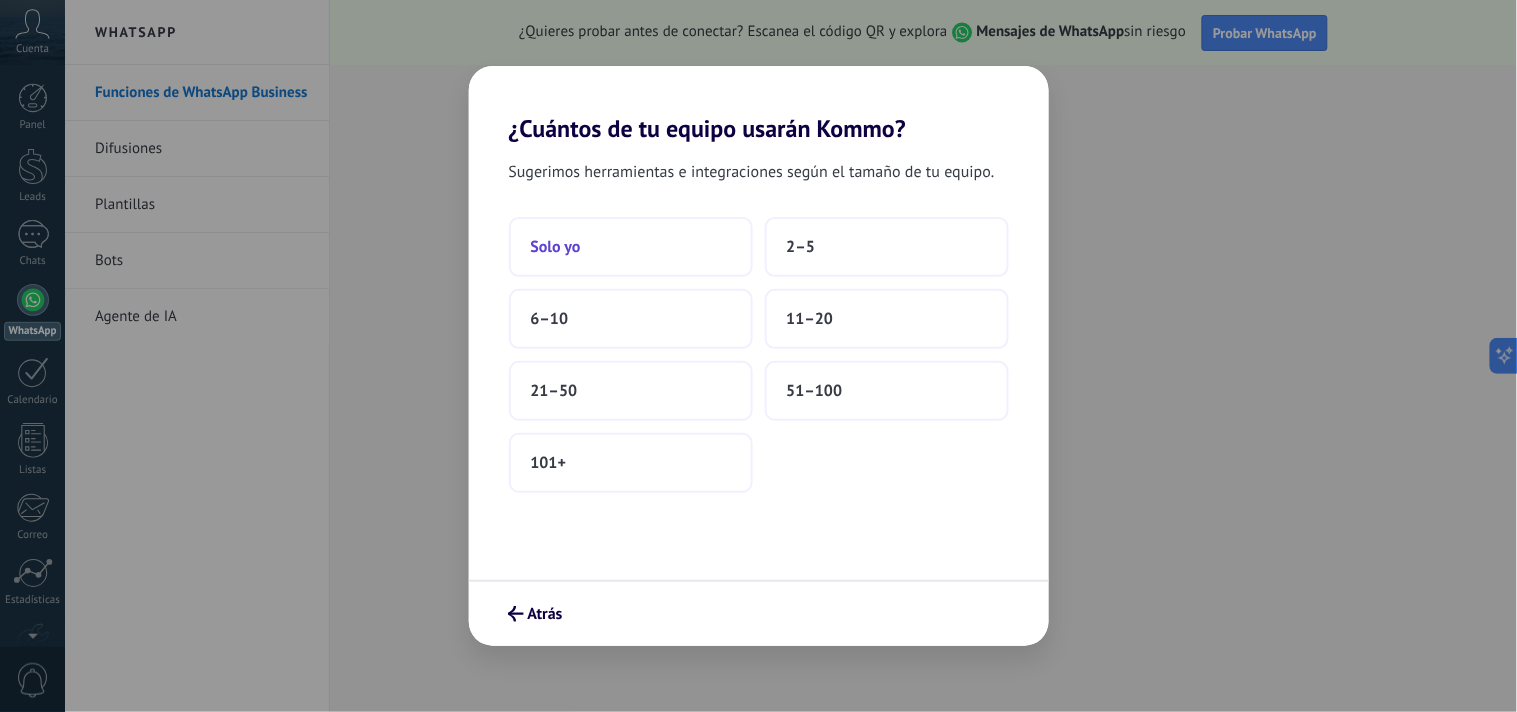 drag, startPoint x: 605, startPoint y: 238, endPoint x: 621, endPoint y: 255, distance: 23.345236 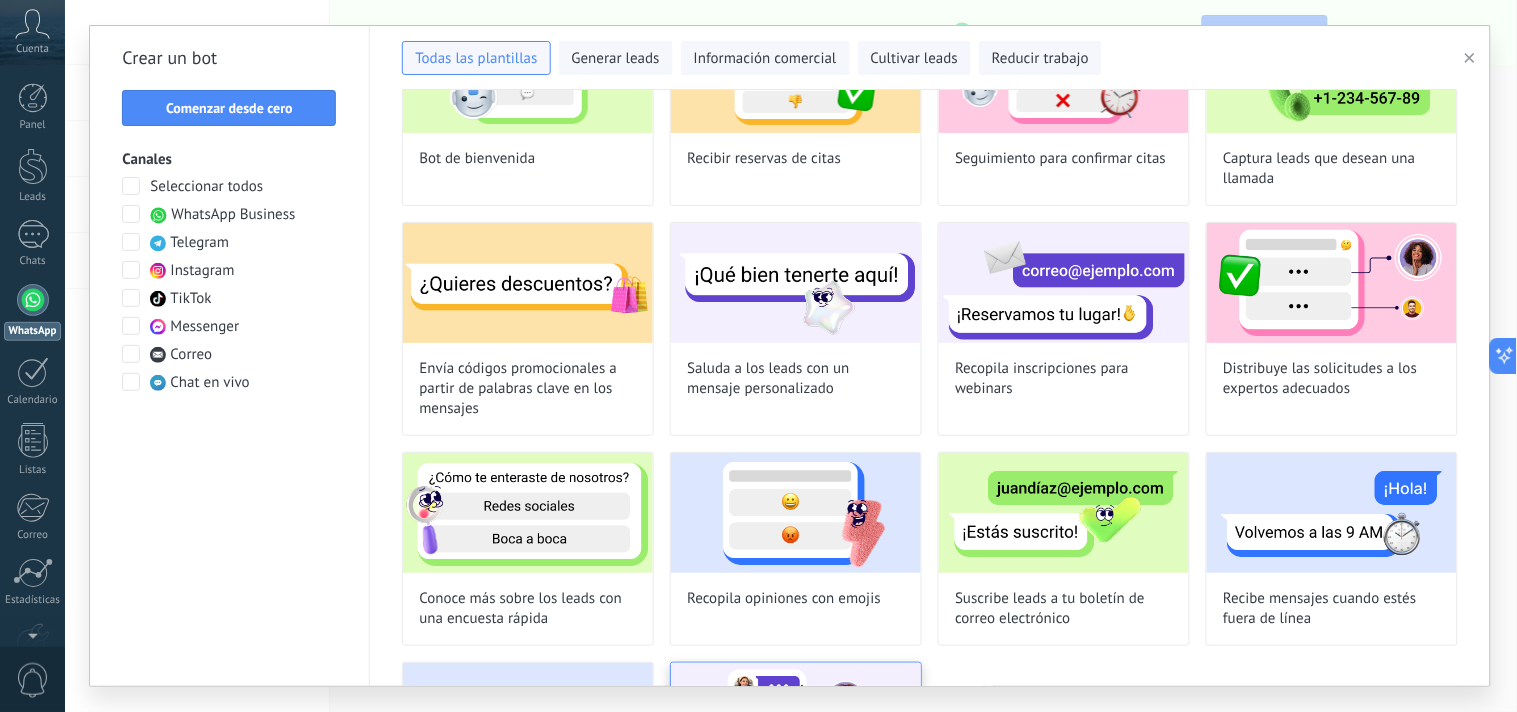 scroll, scrollTop: 0, scrollLeft: 0, axis: both 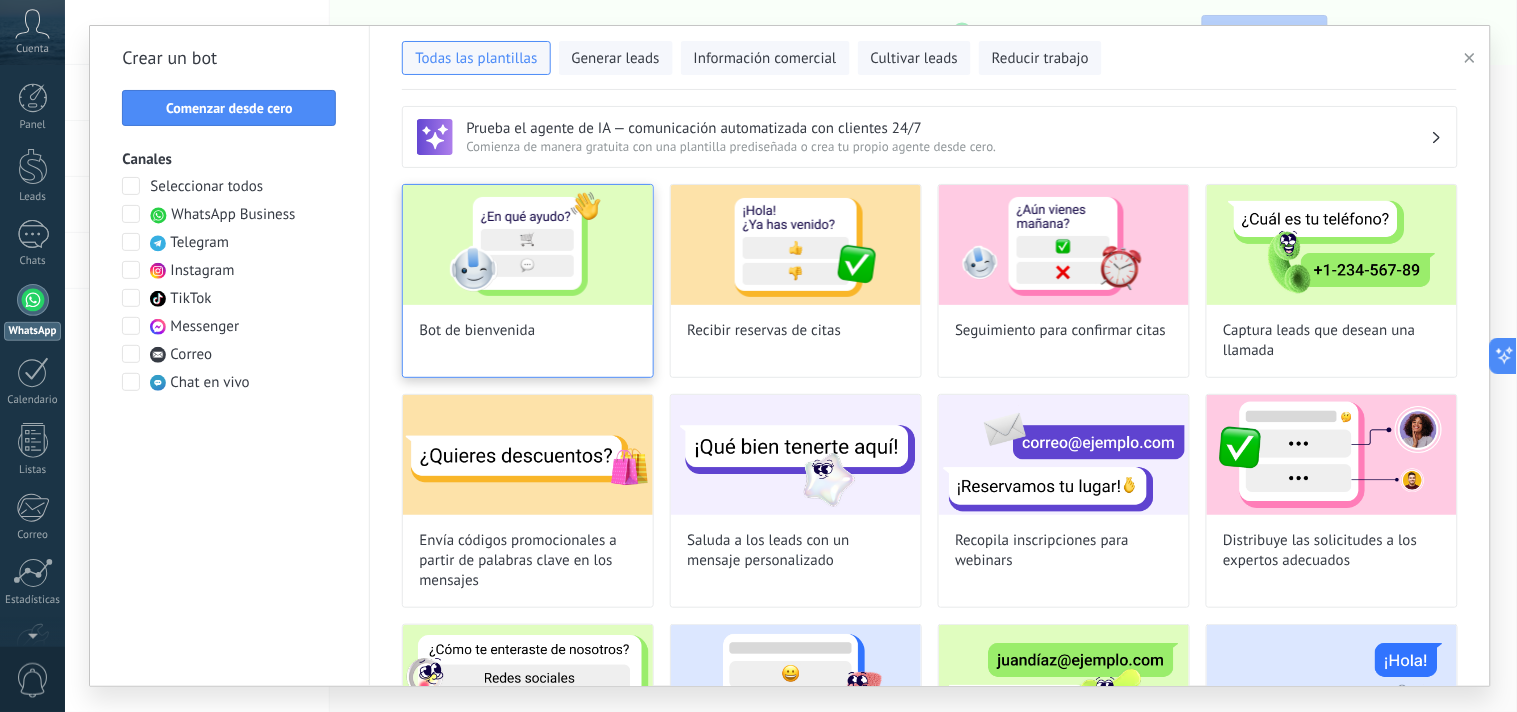click at bounding box center [528, 245] 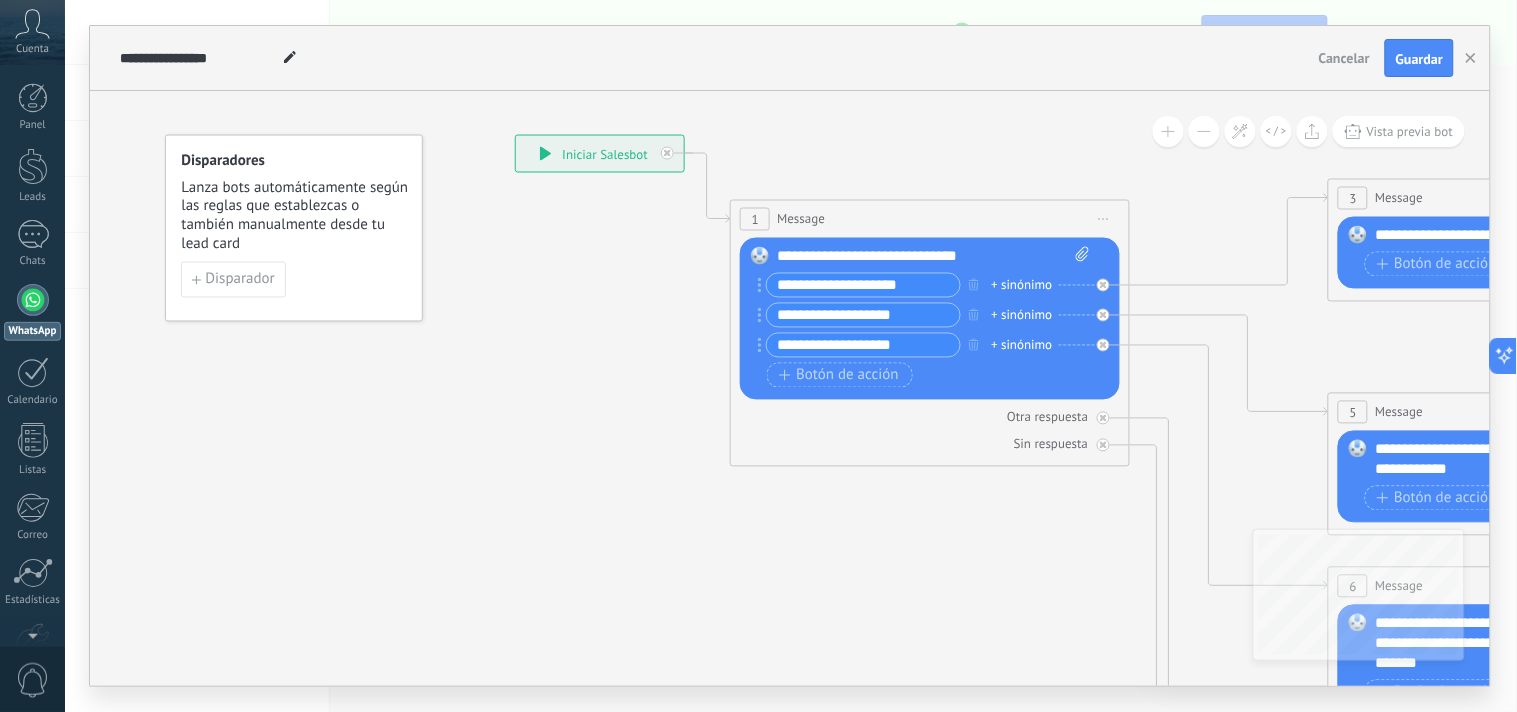 click on "**********" at bounding box center [863, 285] 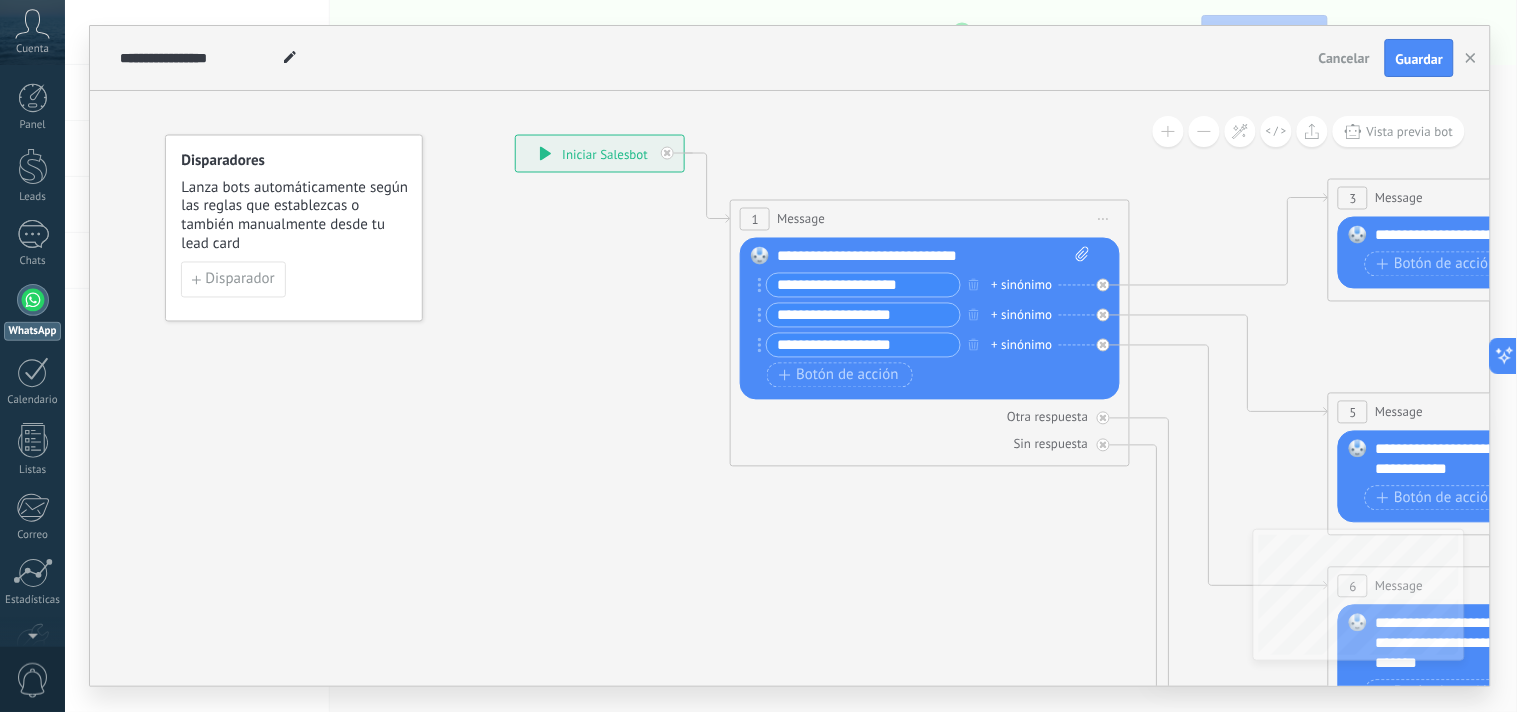 click on "**********" at bounding box center [863, 285] 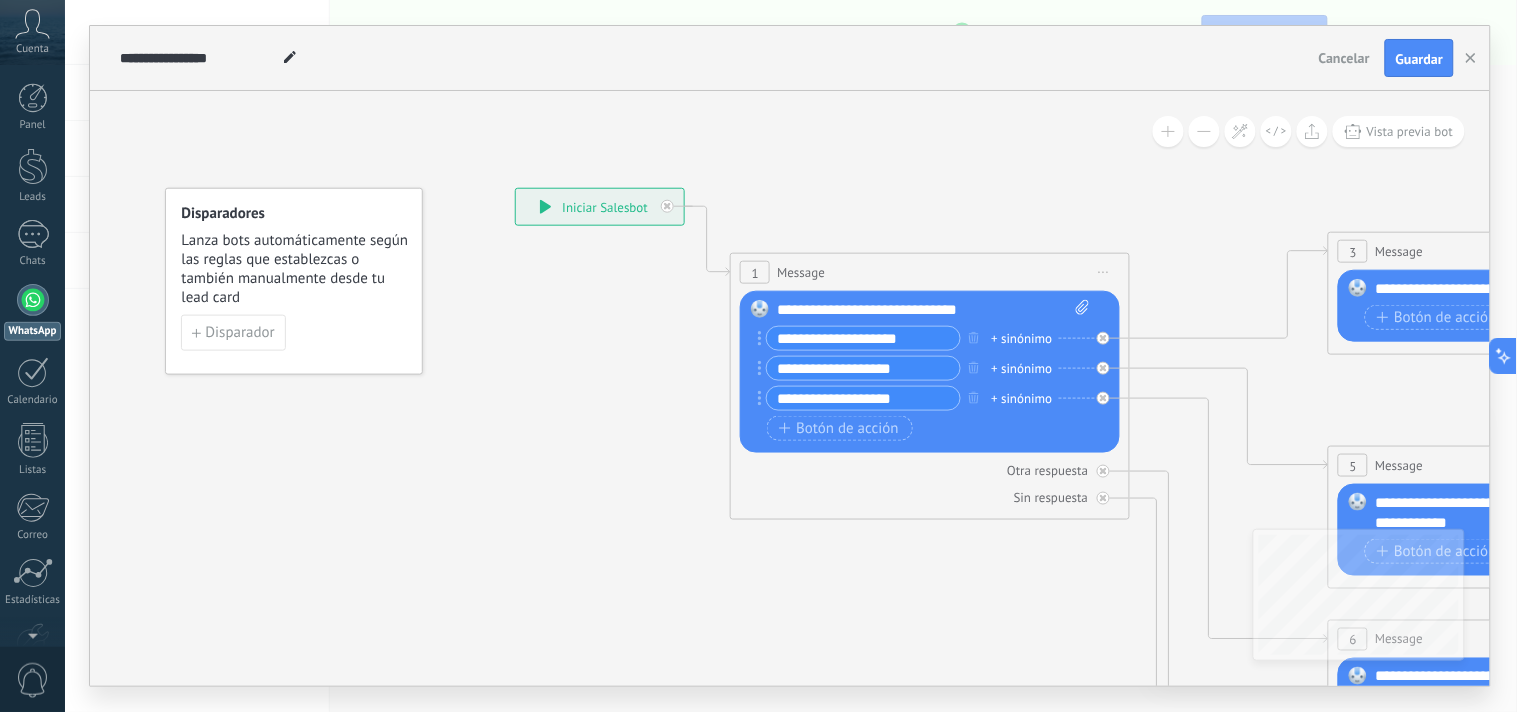 click 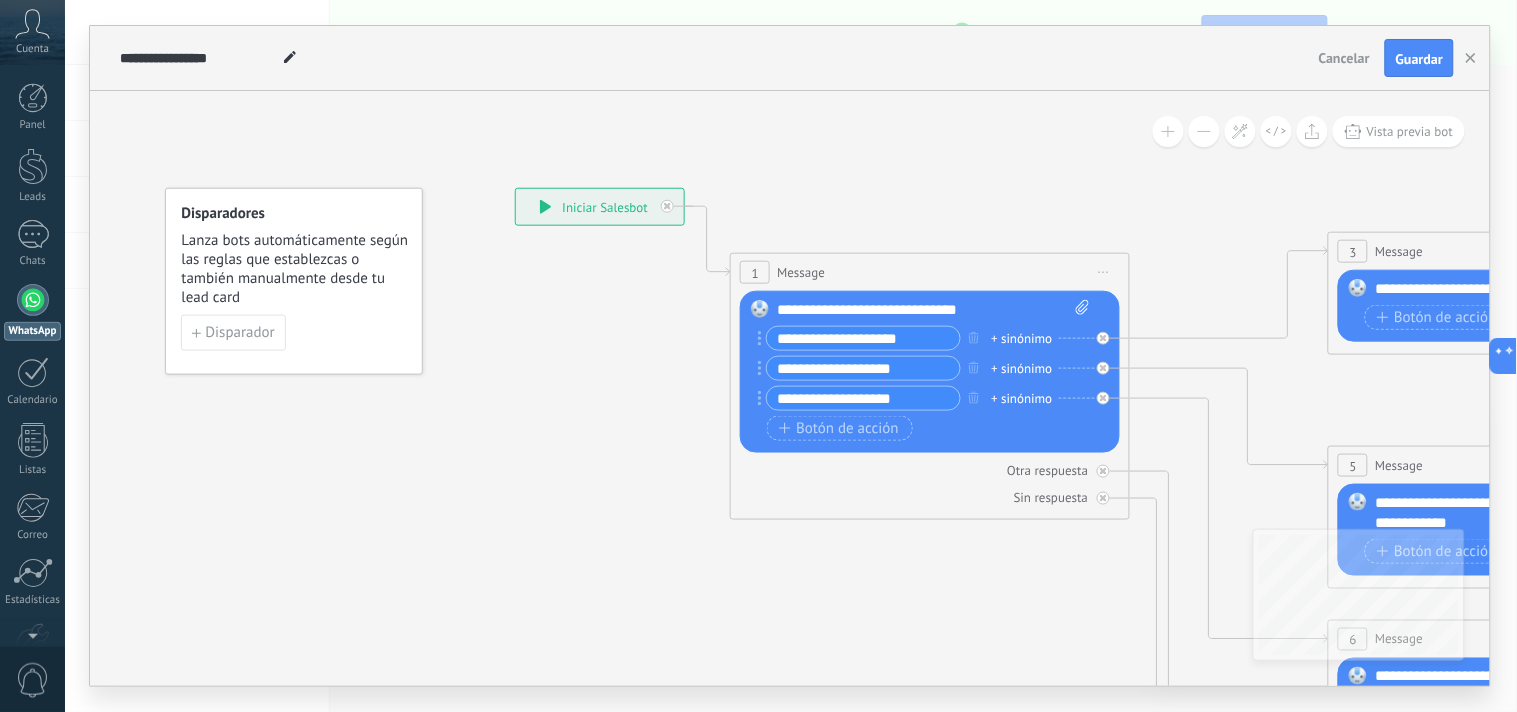 click on "**********" at bounding box center (600, 207) 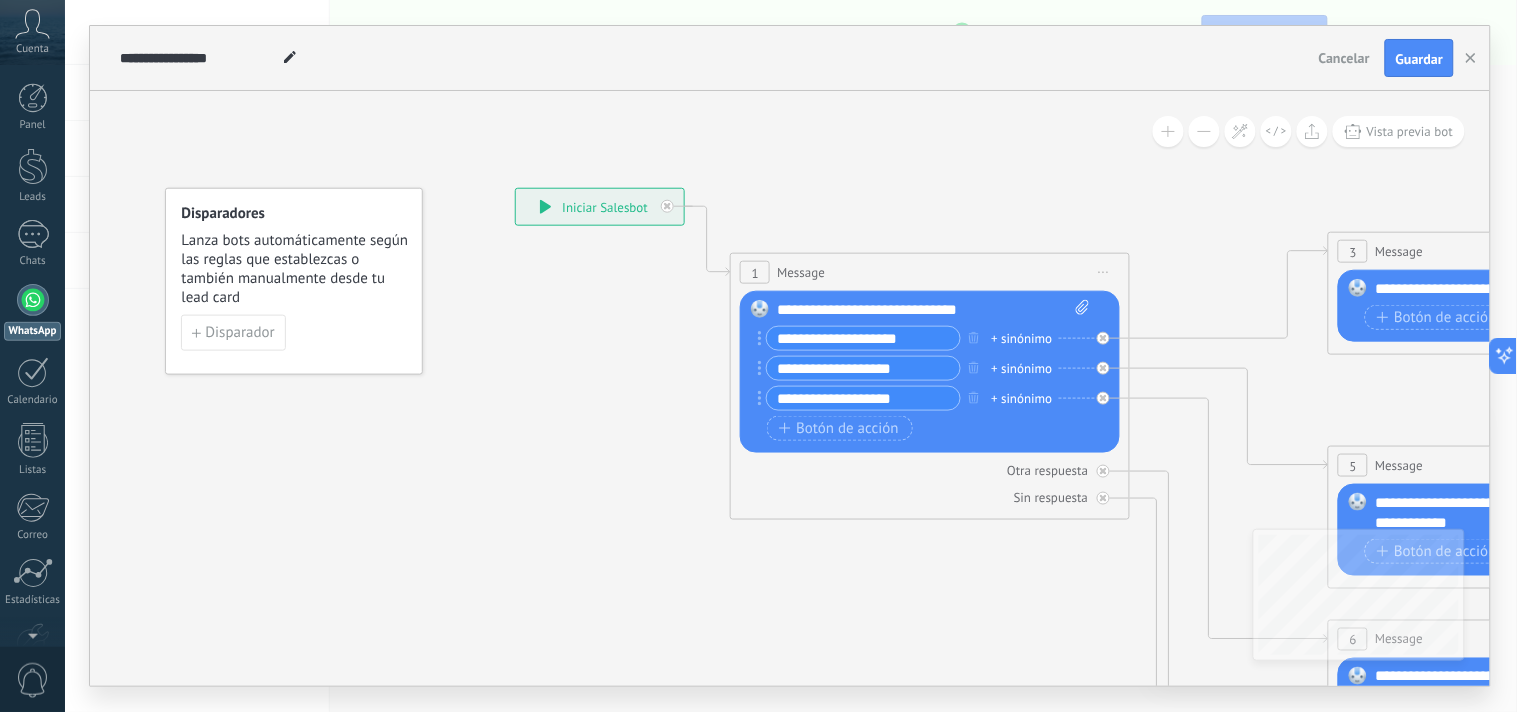click on "**********" at bounding box center (600, 207) 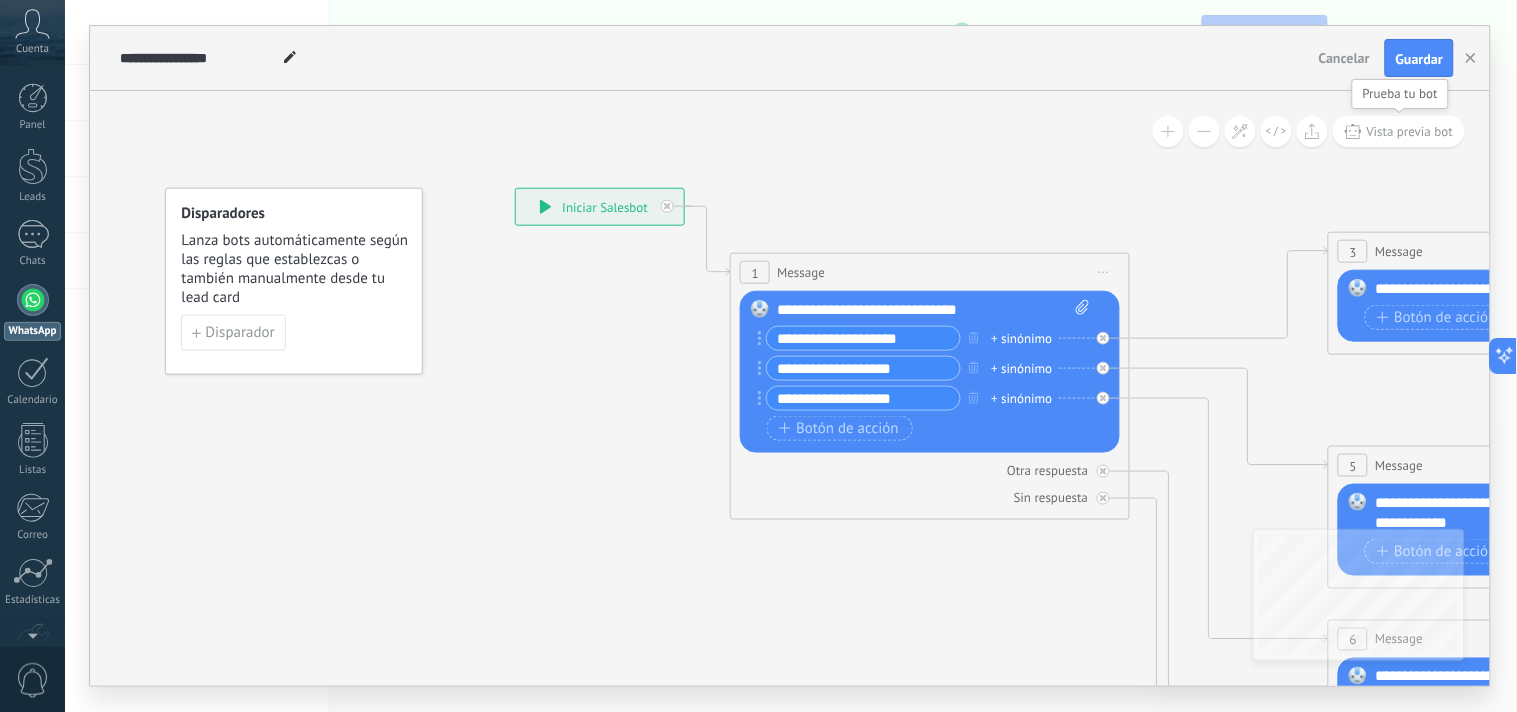 click on "Vista previa bot" at bounding box center [1410, 131] 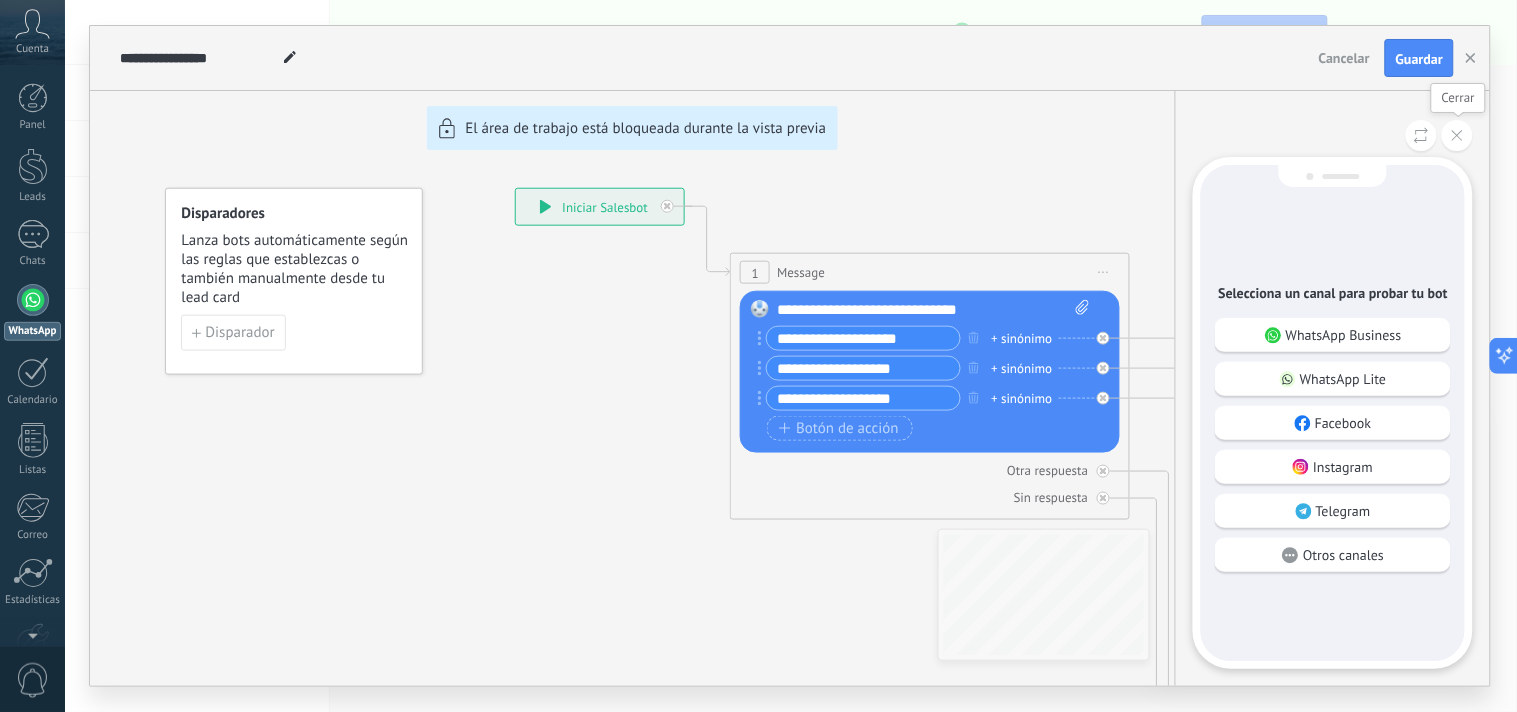 click at bounding box center [1457, 135] 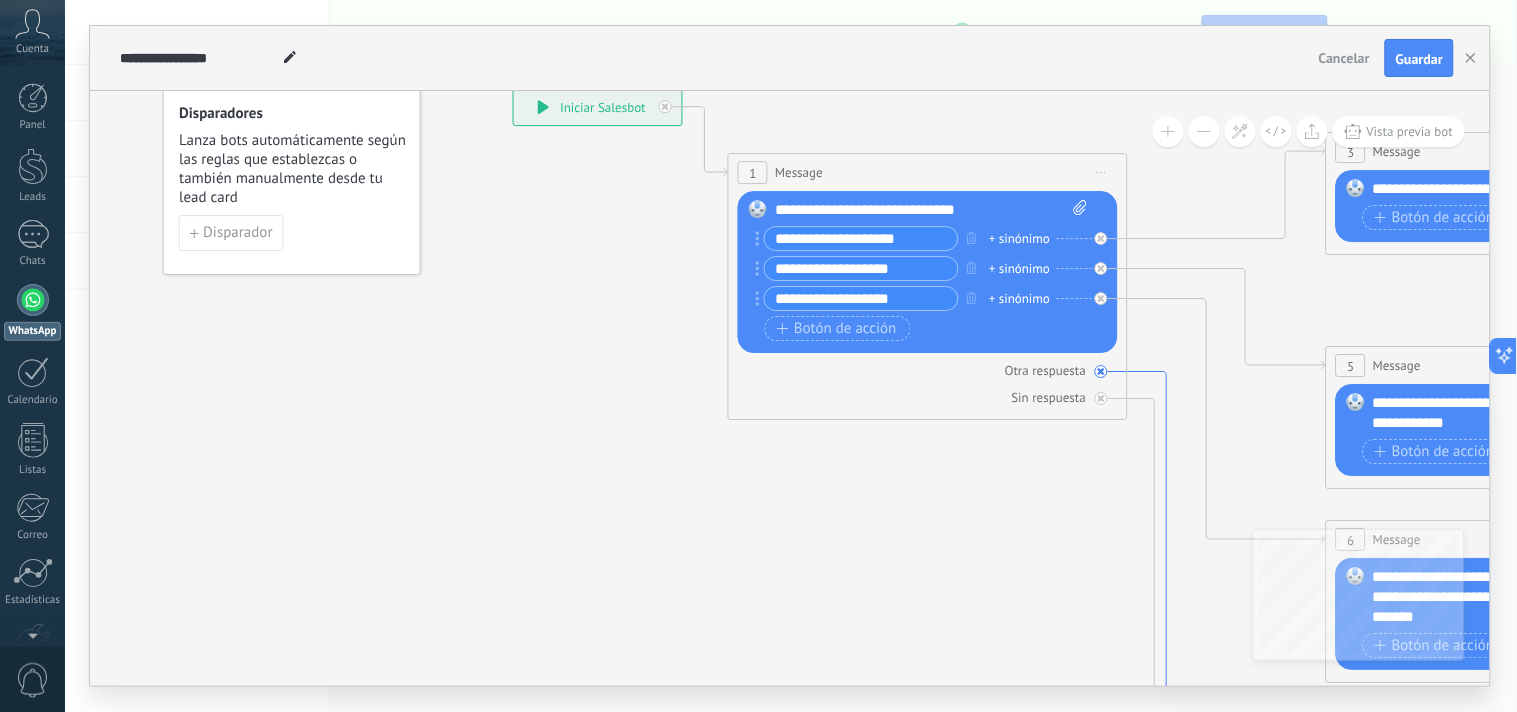 drag, startPoint x: 1166, startPoint y: 574, endPoint x: 998, endPoint y: 590, distance: 168.76018 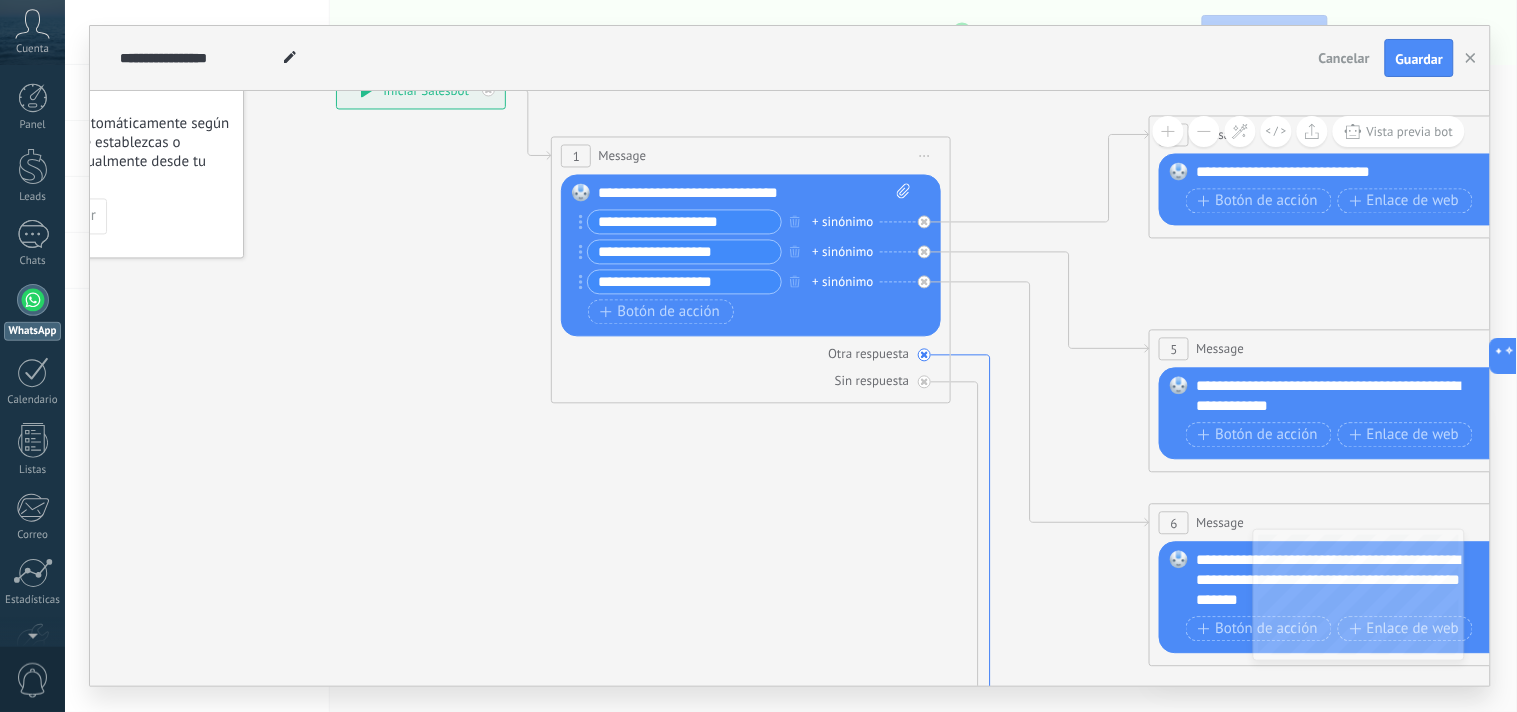 drag, startPoint x: 998, startPoint y: 590, endPoint x: 1078, endPoint y: 458, distance: 154.35025 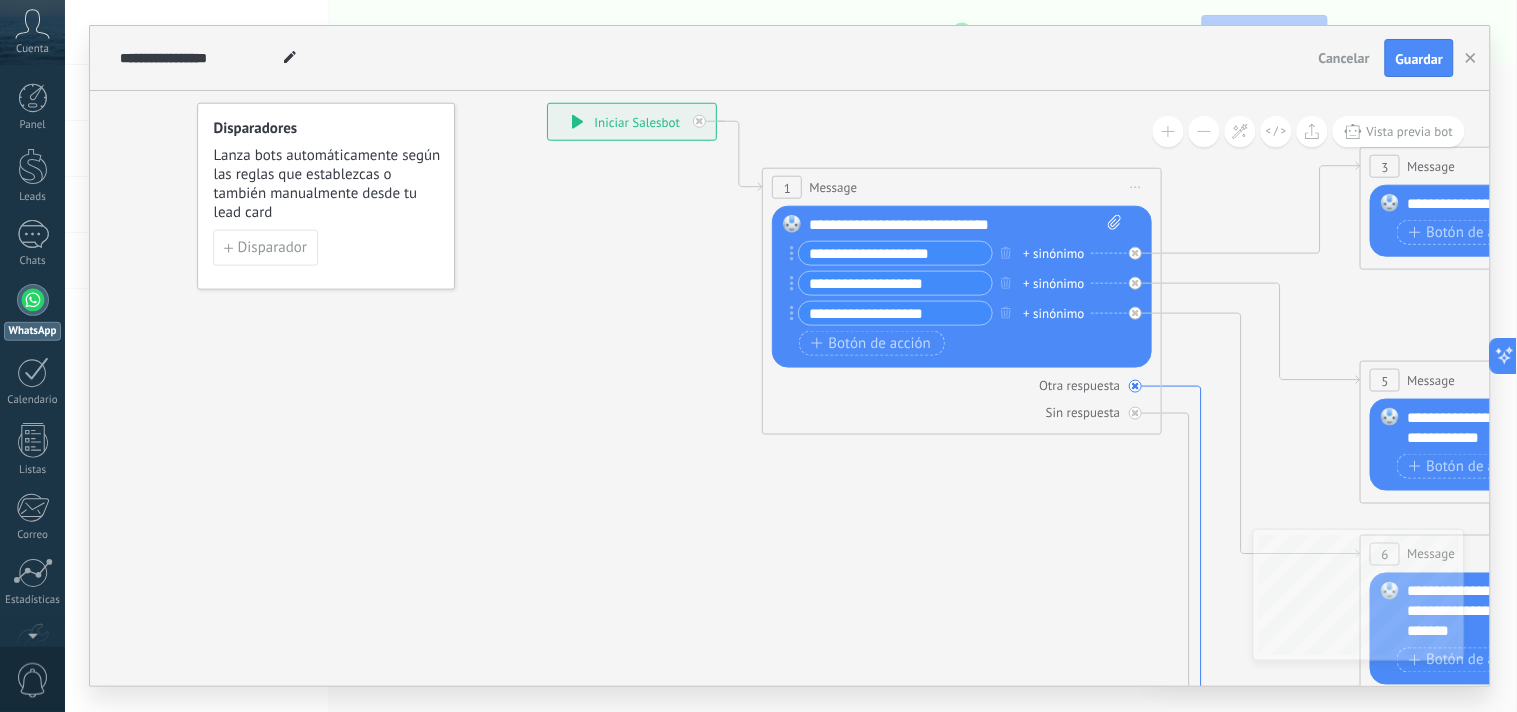 drag, startPoint x: 1072, startPoint y: 405, endPoint x: 1195, endPoint y: 585, distance: 218.01147 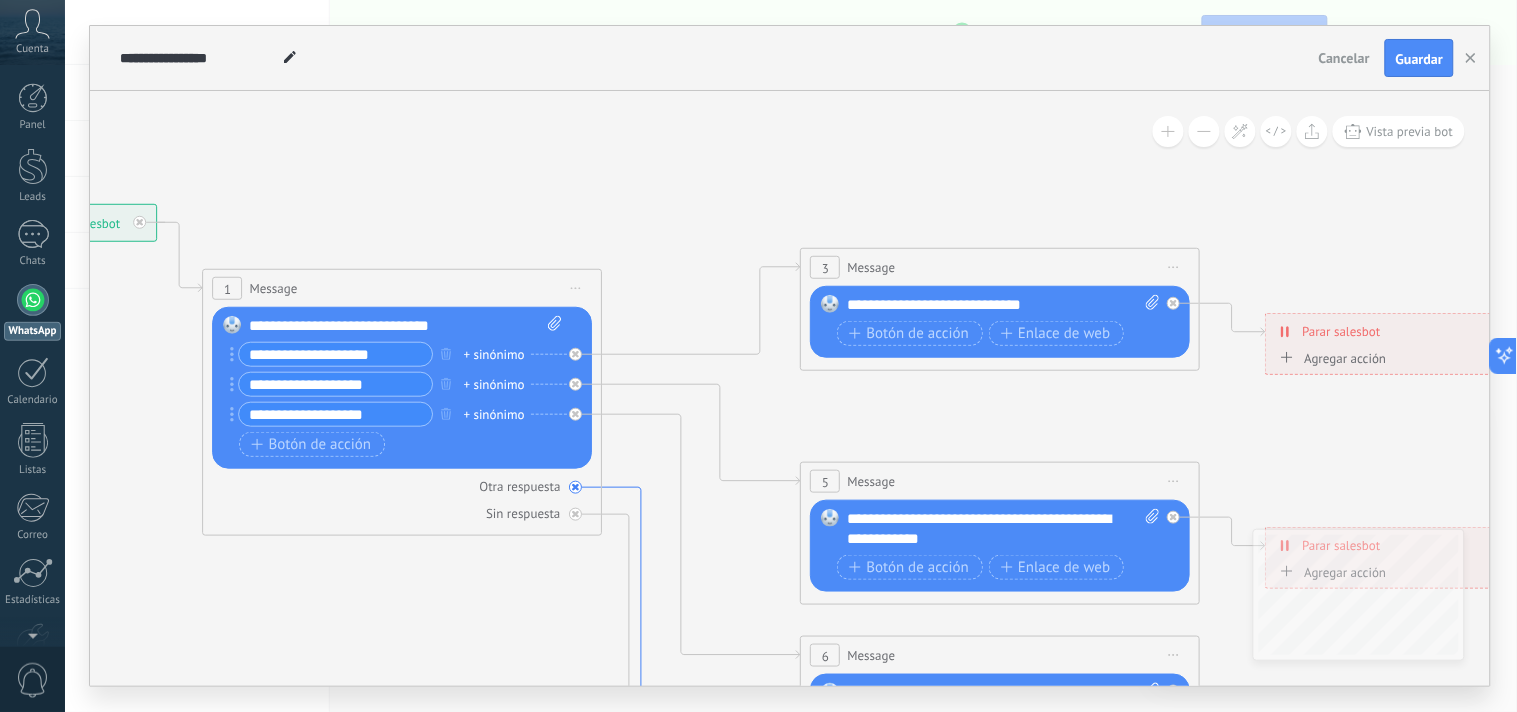 drag, startPoint x: 1198, startPoint y: 452, endPoint x: 638, endPoint y: 553, distance: 569.03516 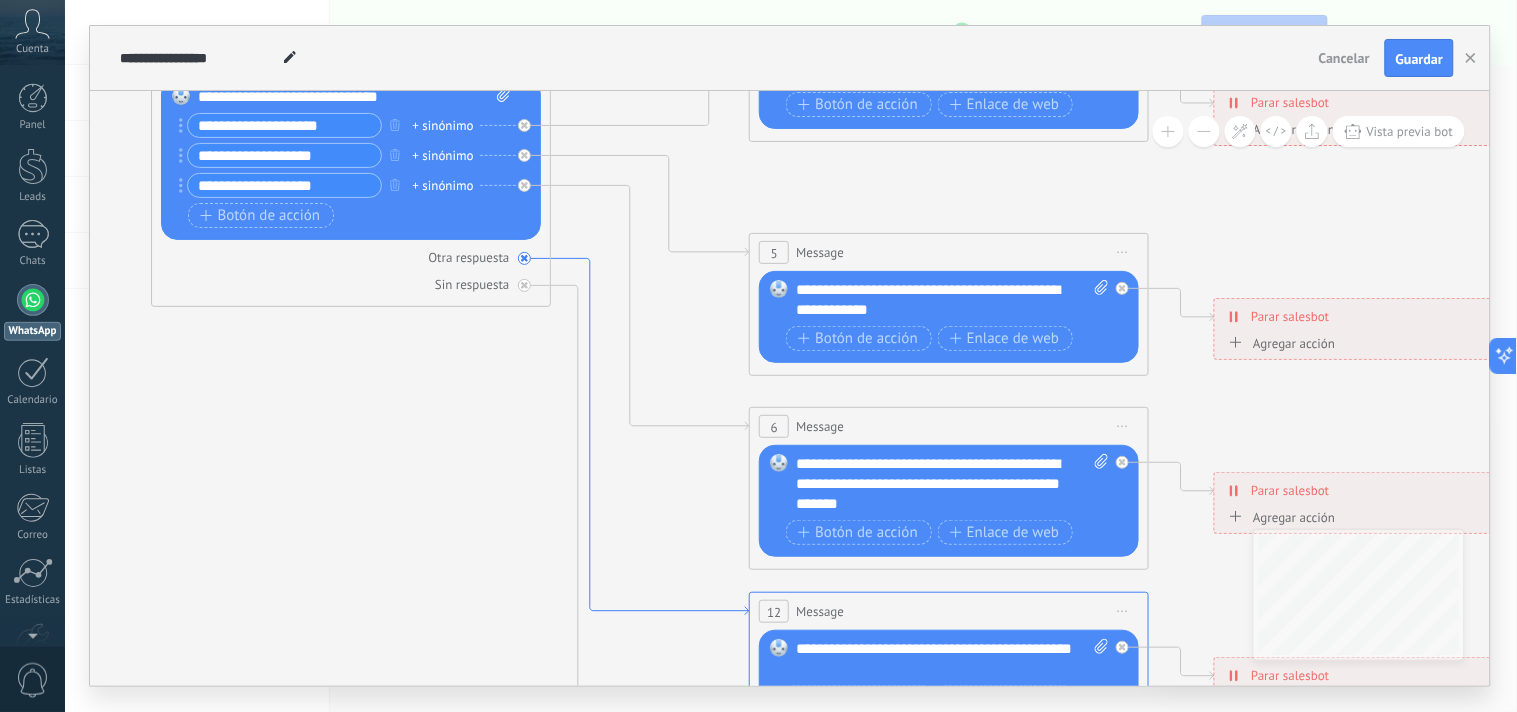 drag, startPoint x: 638, startPoint y: 553, endPoint x: 587, endPoint y: 324, distance: 234.61032 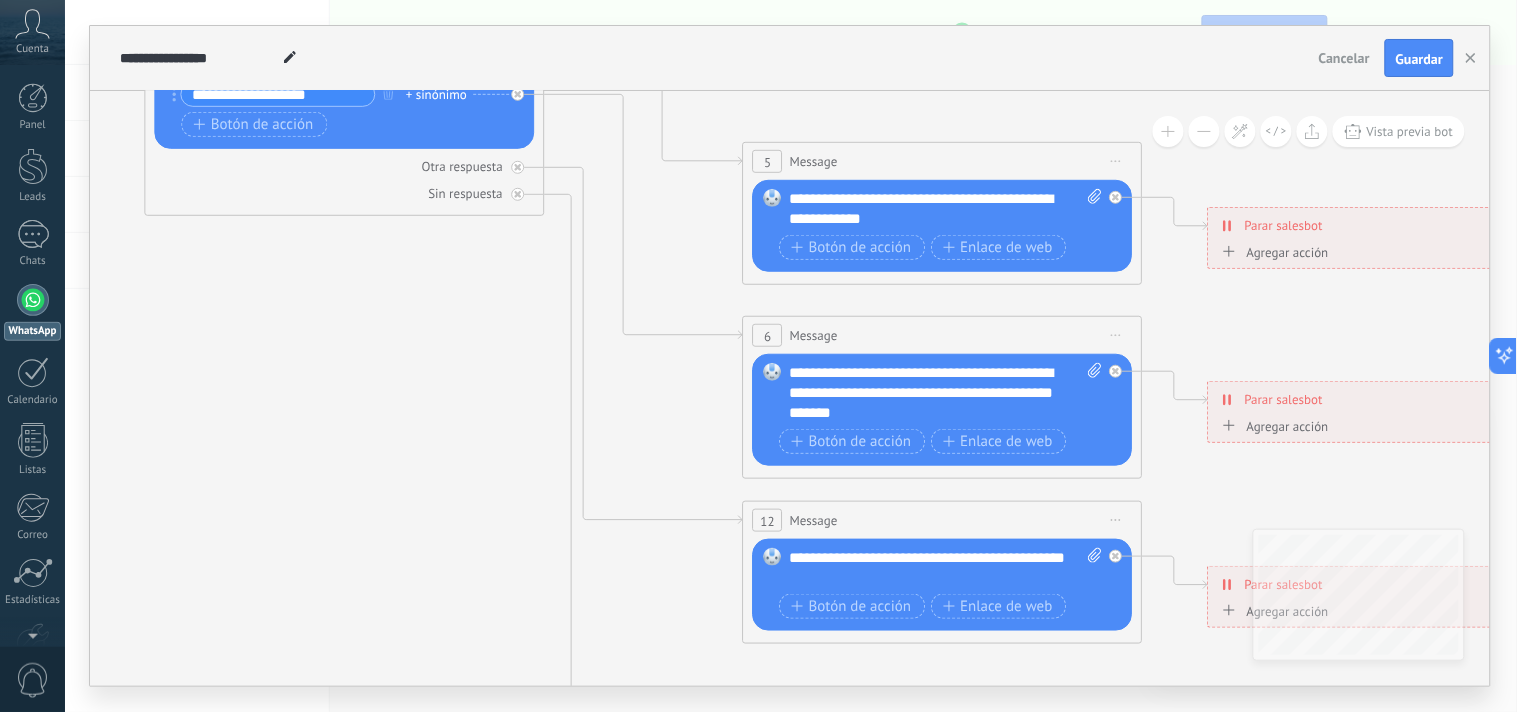 drag, startPoint x: 736, startPoint y: 504, endPoint x: 730, endPoint y: 337, distance: 167.10774 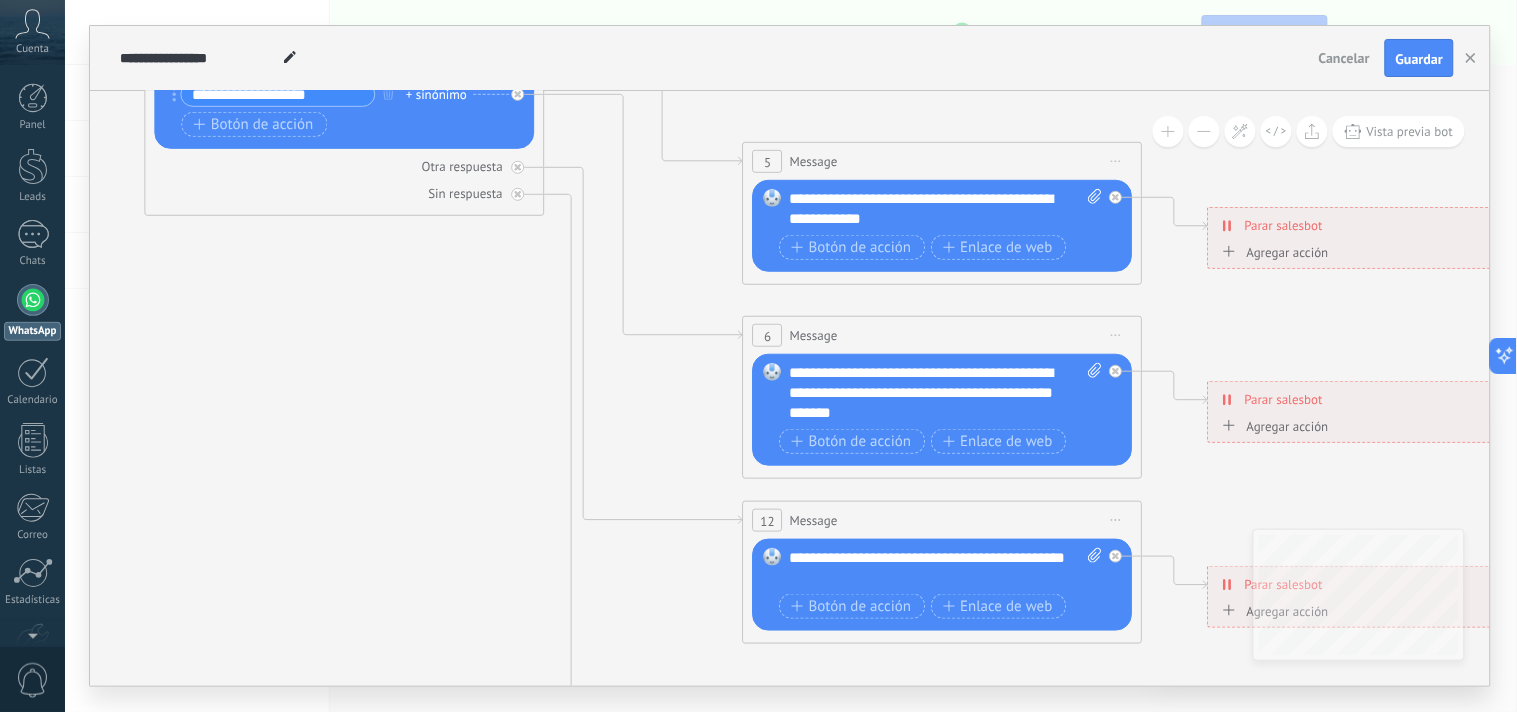 click 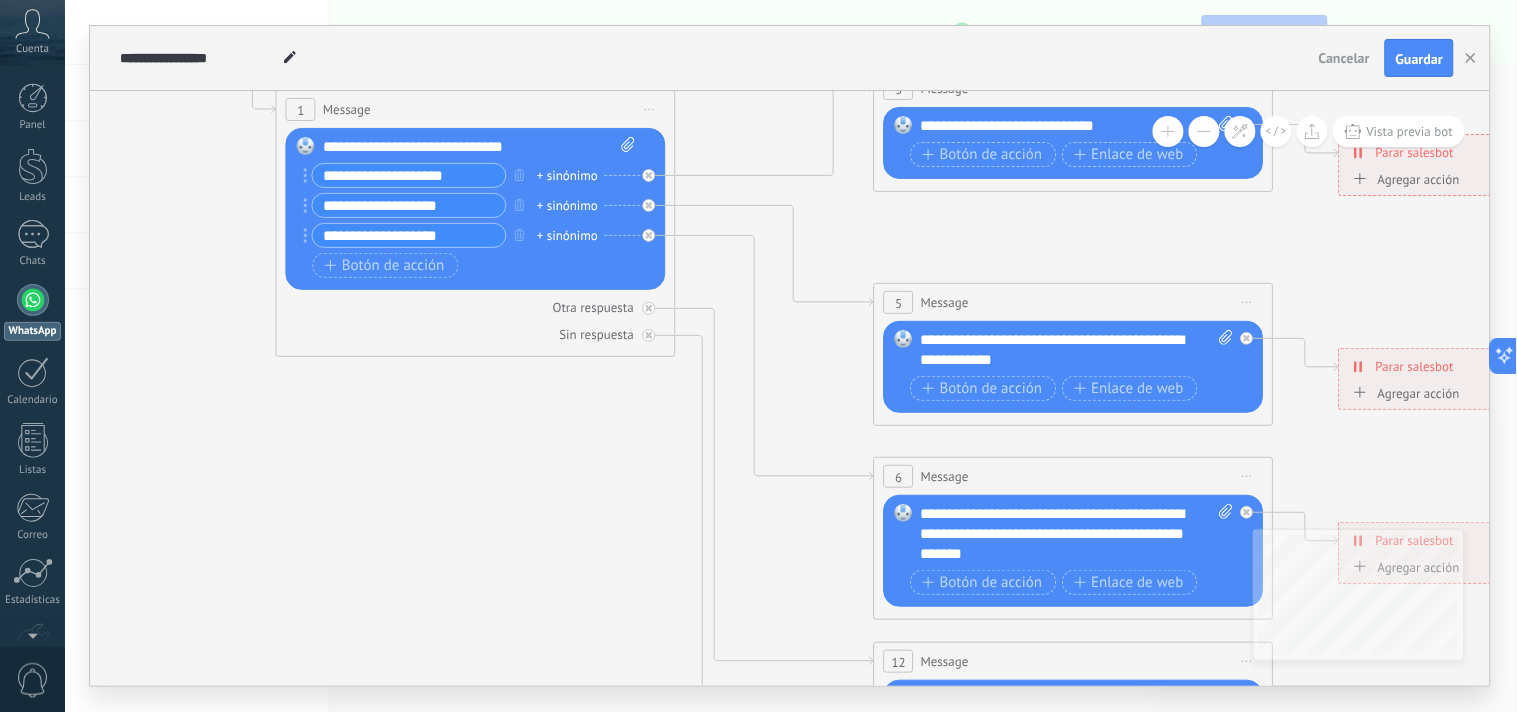 drag, startPoint x: 595, startPoint y: 314, endPoint x: 726, endPoint y: 531, distance: 253.47583 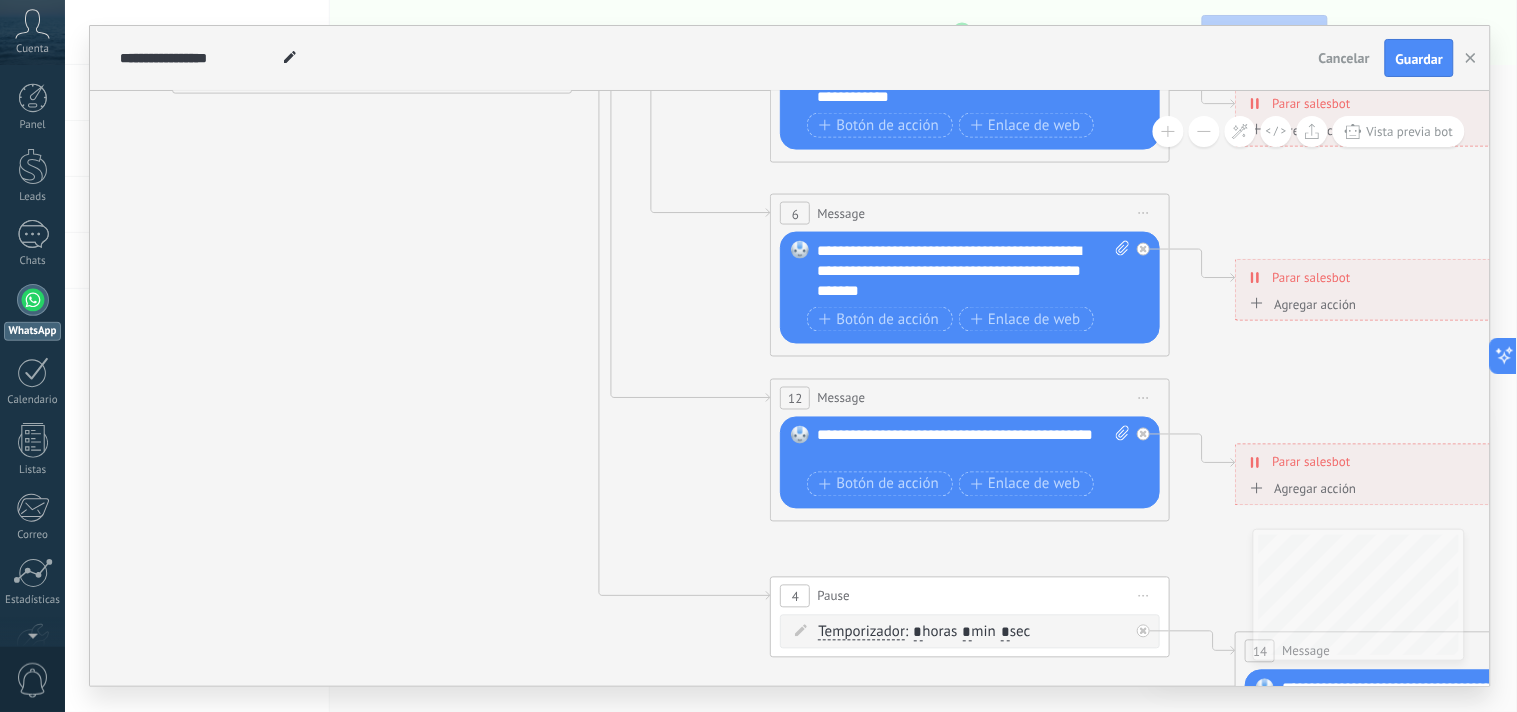 drag, startPoint x: 676, startPoint y: 441, endPoint x: 573, endPoint y: 177, distance: 283.38138 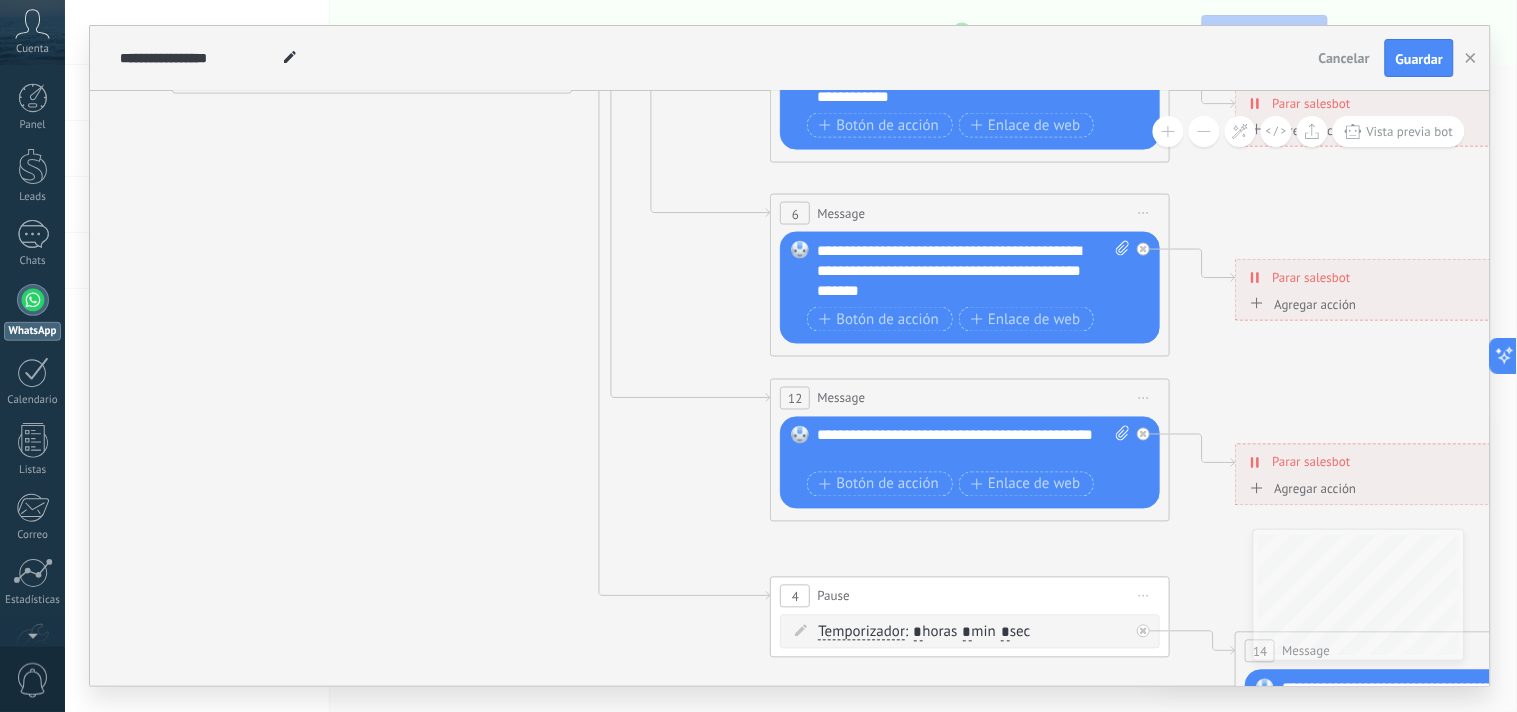 click 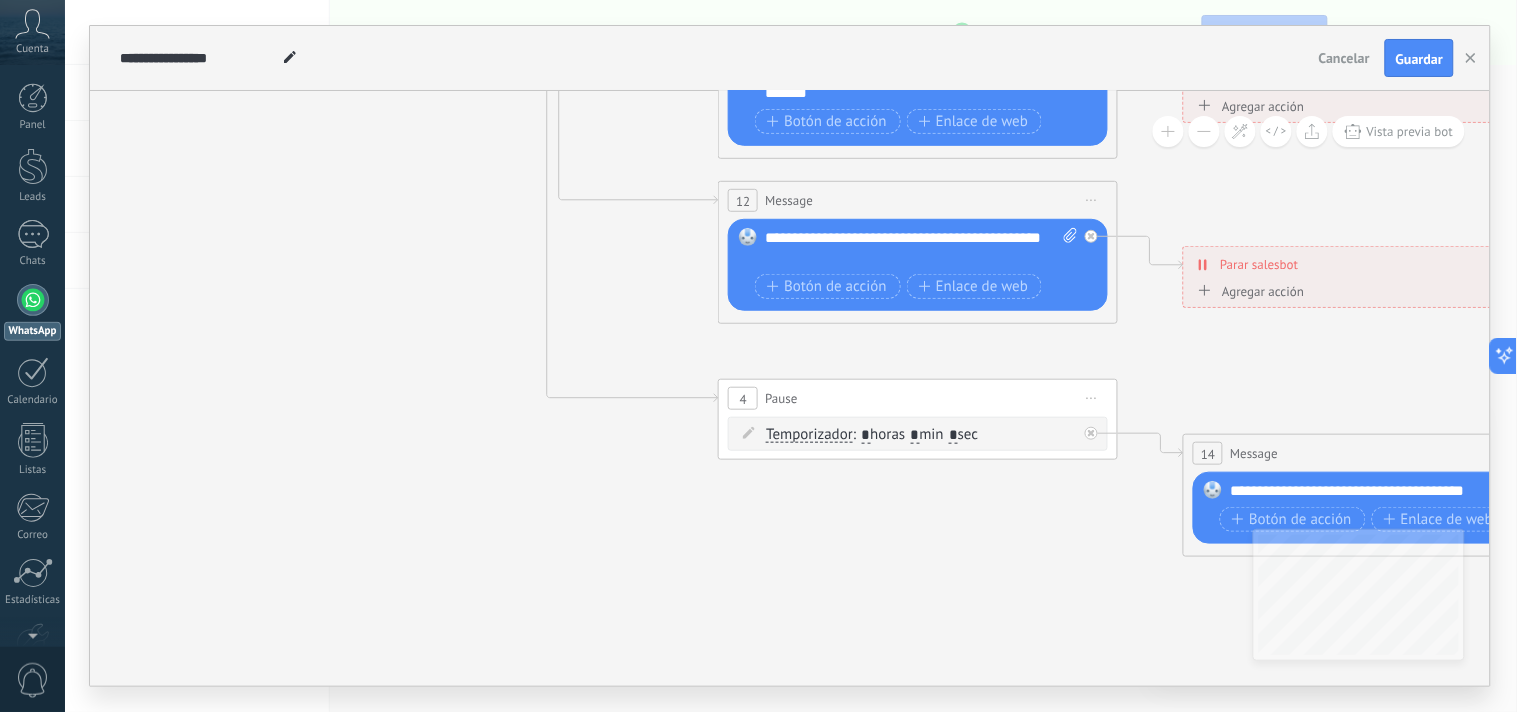 drag, startPoint x: 682, startPoint y: 456, endPoint x: 630, endPoint y: 258, distance: 204.71443 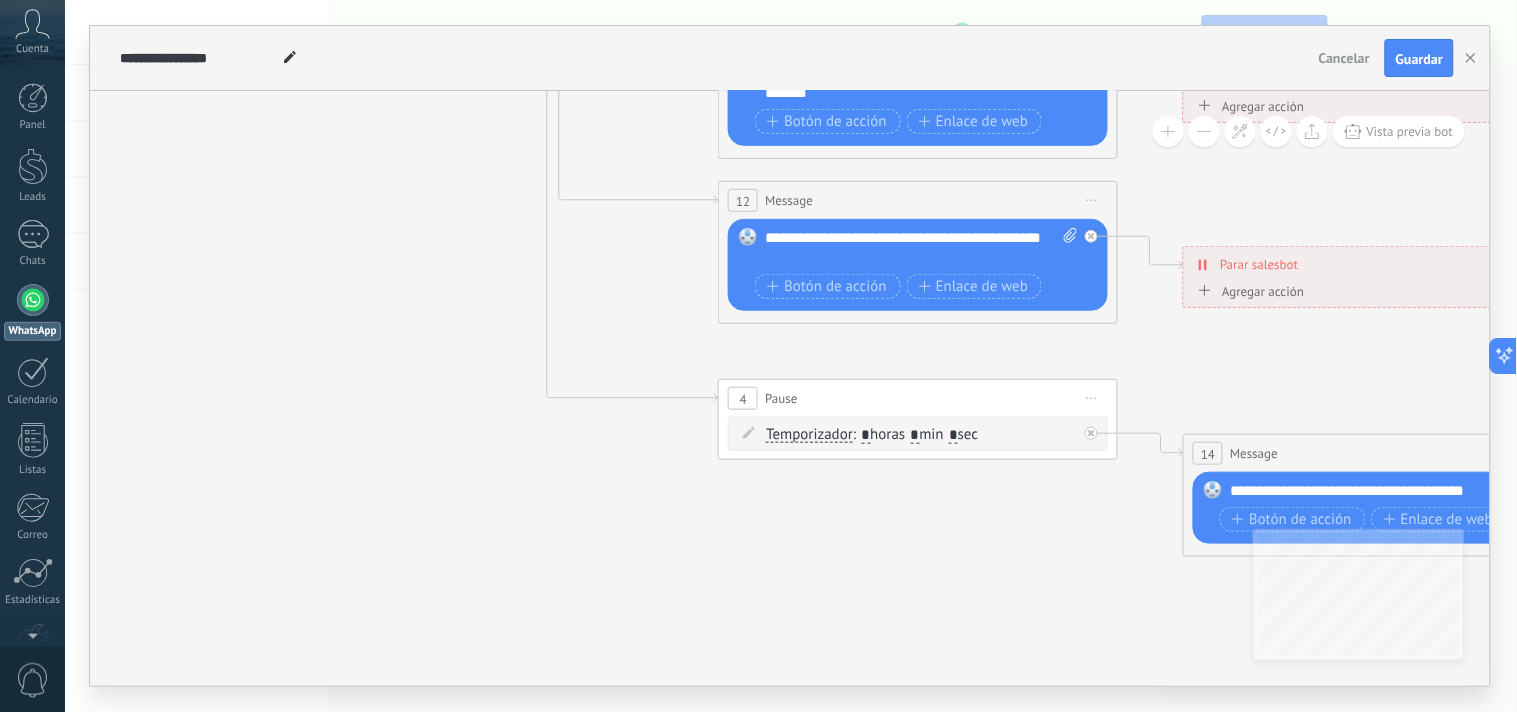 click 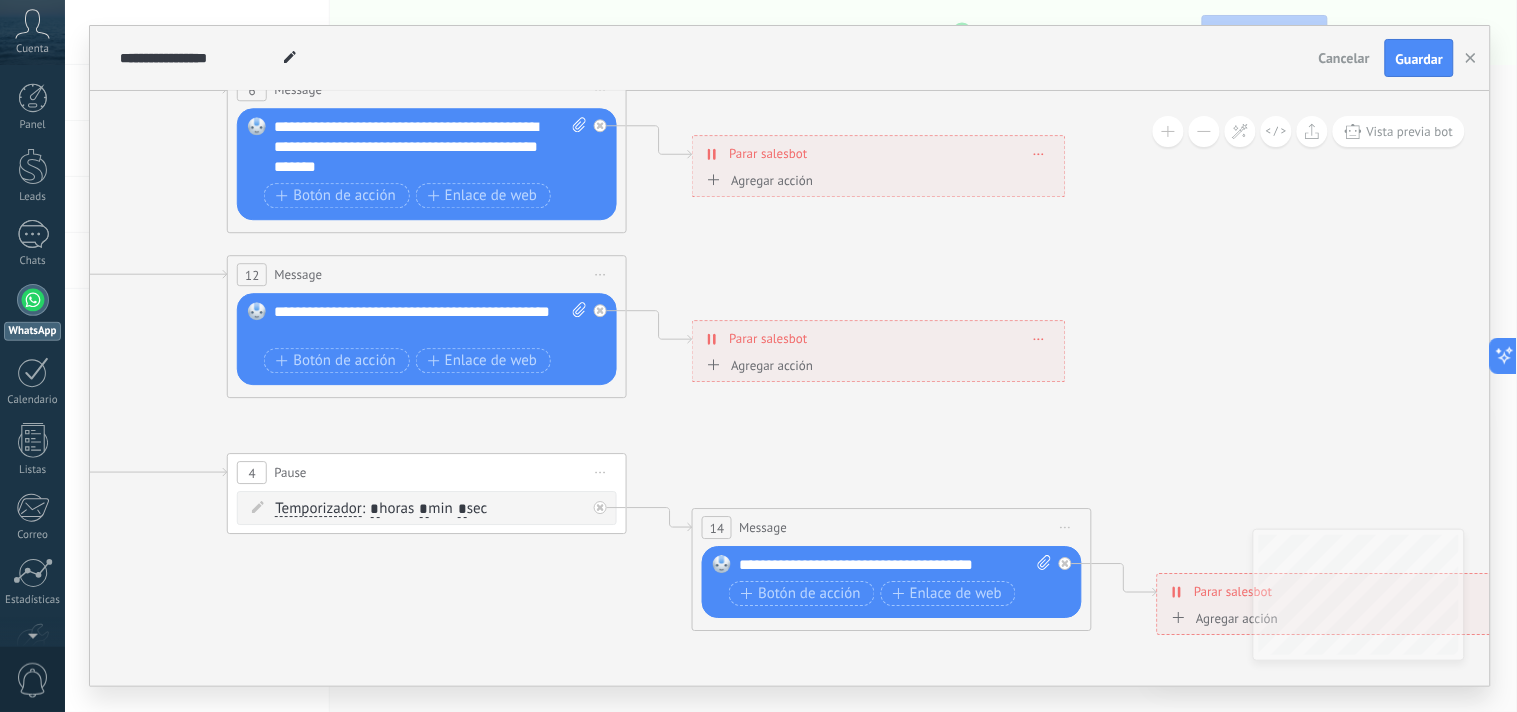 drag, startPoint x: 1198, startPoint y: 310, endPoint x: 922, endPoint y: 467, distance: 317.52954 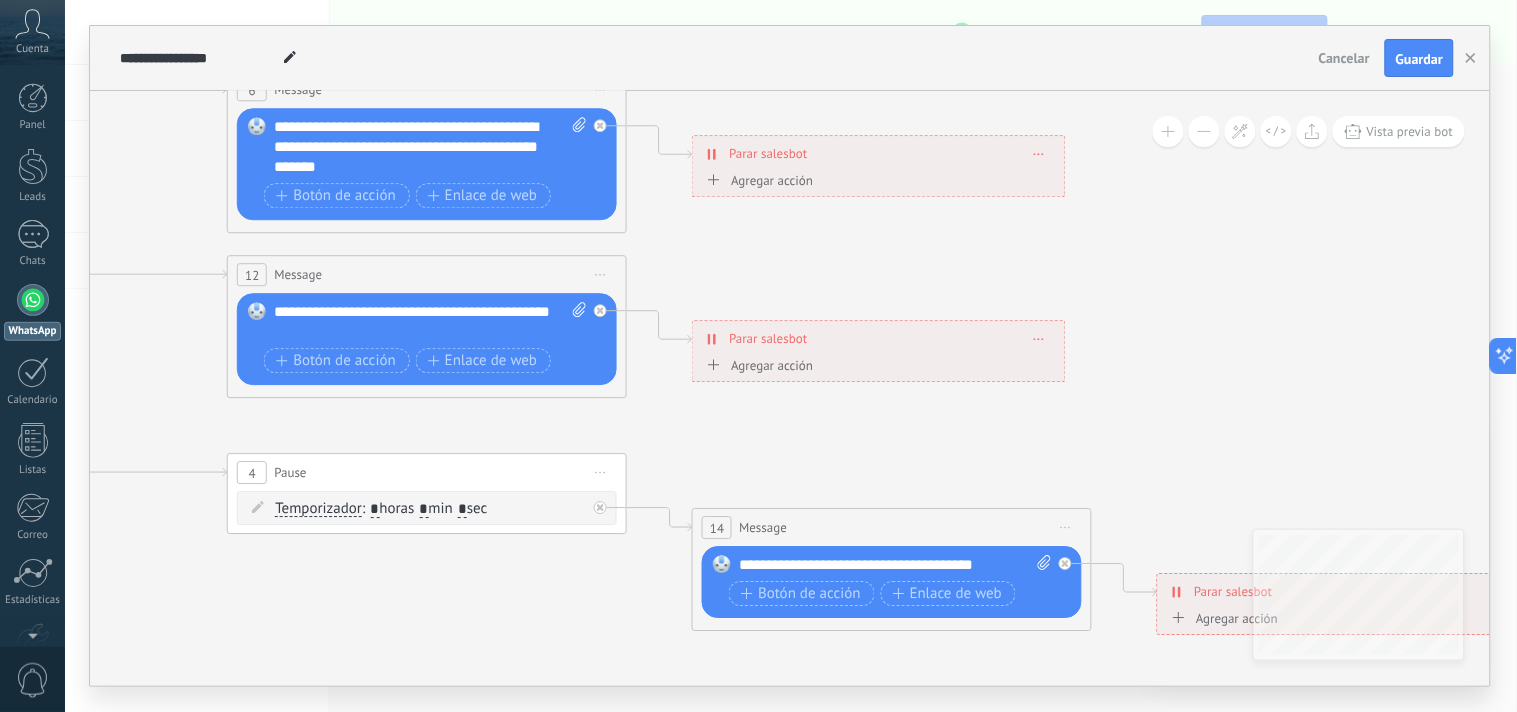 click 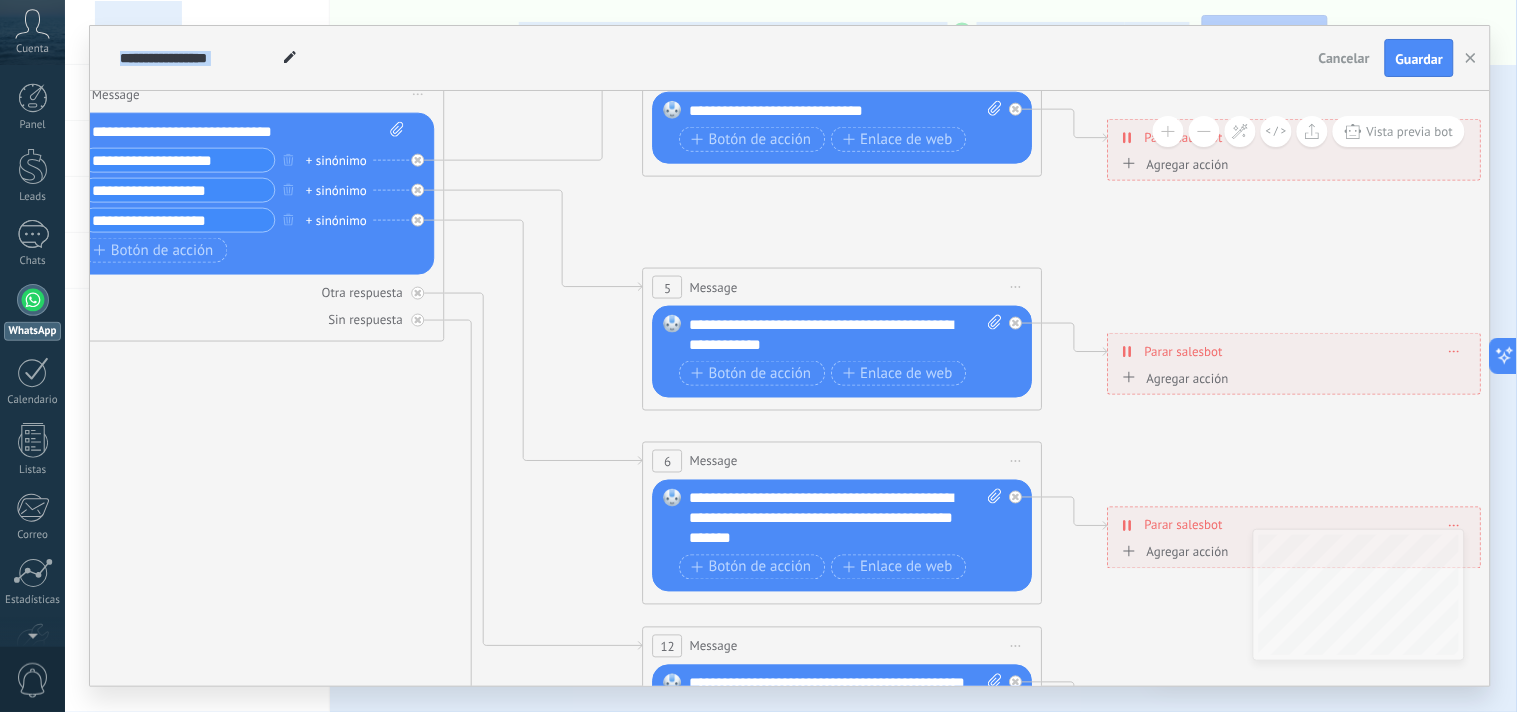 drag, startPoint x: 906, startPoint y: 482, endPoint x: 1072, endPoint y: 755, distance: 319.50745 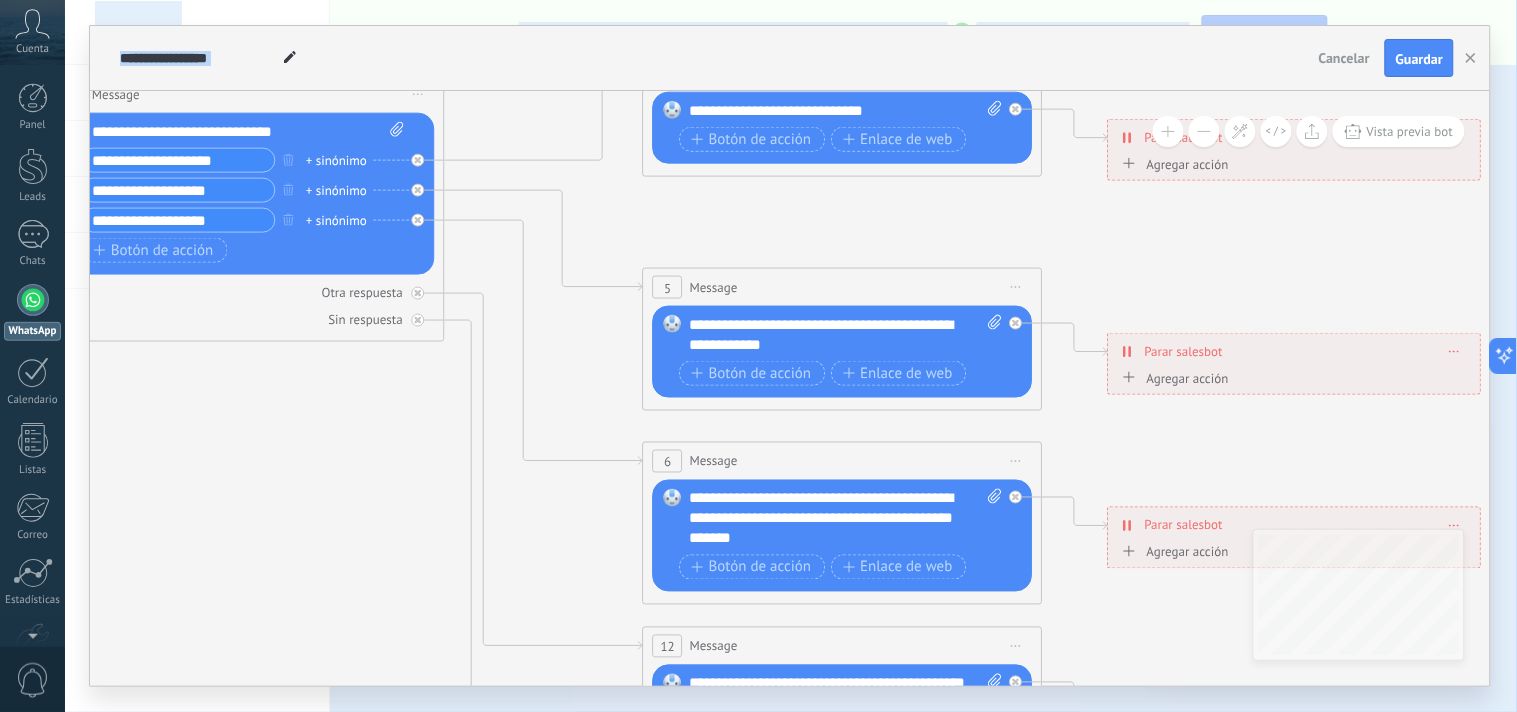 click on ".abccls-1,.abccls-2{fill-rule:evenodd}.abccls-2{fill:#fff} .abfcls-1{fill:none}.abfcls-2{fill:#fff} .abncls-1{isolation:isolate}.abncls-2{opacity:.06}.abncls-2,.abncls-3,.abncls-6{mix-blend-mode:multiply}.abncls-3{opacity:.15}.abncls-4,.abncls-8{fill:#fff}.abncls-5{fill:url(#abnlinear-gradient)}.abncls-6{opacity:.04}.abncls-7{fill:url(#abnlinear-gradient-2)}.abncls-8{fill-rule:evenodd} .abqst0{fill:#ffa200} .abwcls-1{fill:#252525} .cls-1{isolation:isolate} .acicls-1{fill:none} .aclcls-1{fill:#232323} .acnst0{display:none} .addcls-1,.addcls-2{fill:none;stroke-miterlimit:10}.addcls-1{stroke:#dfe0e5}.addcls-2{stroke:#a1a7ab} .adecls-1,.adecls-2{fill:none;stroke-miterlimit:10}.adecls-1{stroke:#dfe0e5}.adecls-2{stroke:#a1a7ab} .adqcls-1{fill:#8591a5;fill-rule:evenodd} .aeccls-1{fill:#5c9f37} .aeecls-1{fill:#f86161} .aejcls-1{fill:#8591a5;fill-rule:evenodd} .aekcls-1{fill-rule:evenodd} .aelcls-1{fill-rule:evenodd;fill:currentColor} .aemcls-1{fill-rule:evenodd;fill:currentColor} .aercls-2{fill:#24bc8c}" at bounding box center [758, 356] 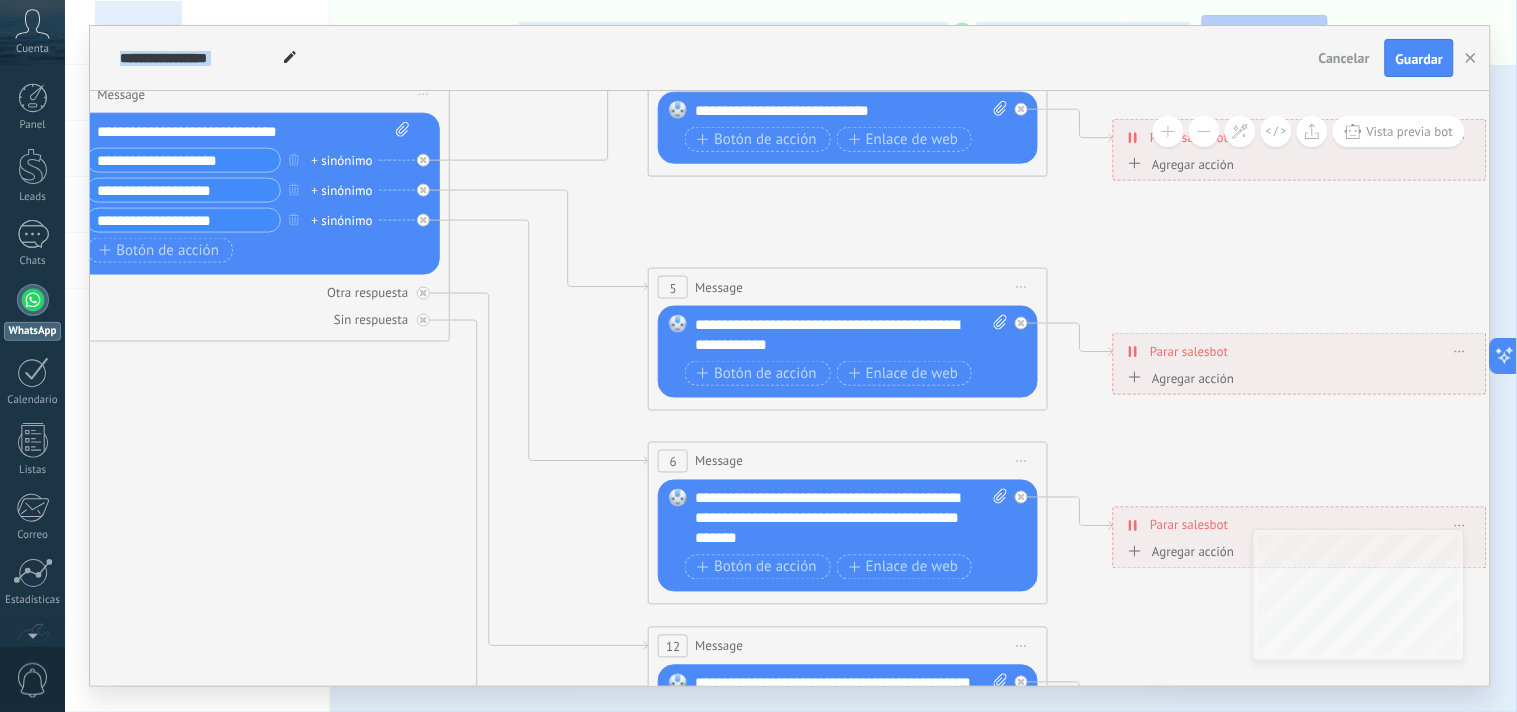 click at bounding box center [1204, 131] 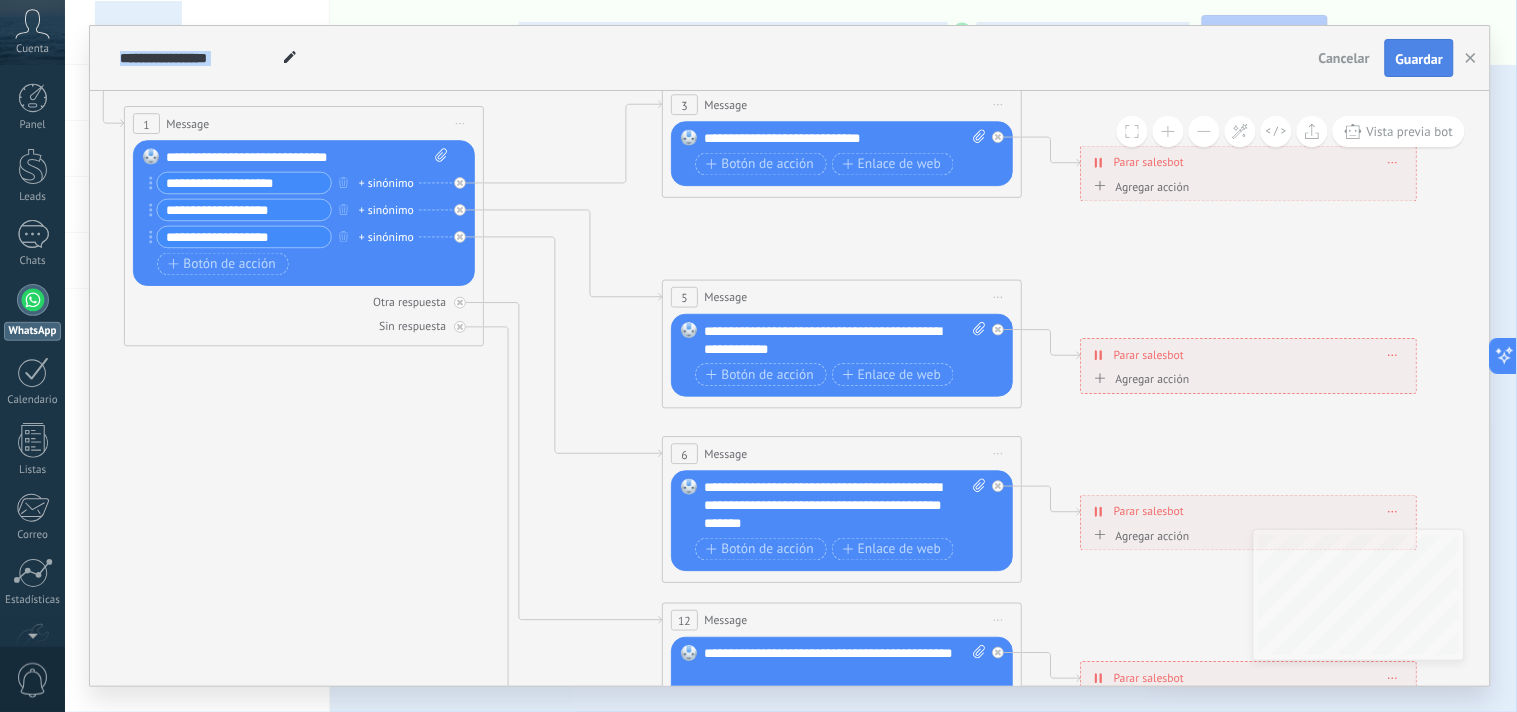 click on "Guardar" at bounding box center [1419, 59] 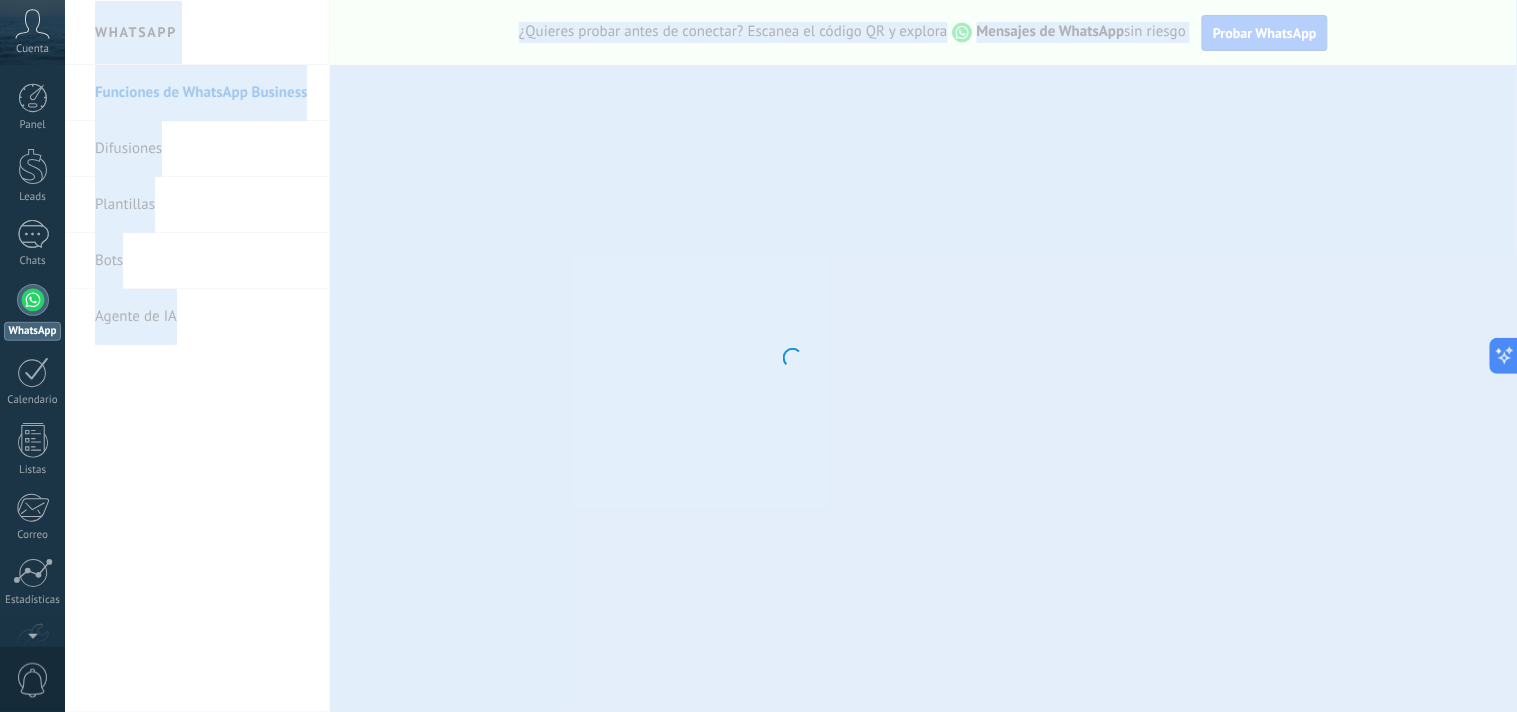 scroll, scrollTop: 120, scrollLeft: 0, axis: vertical 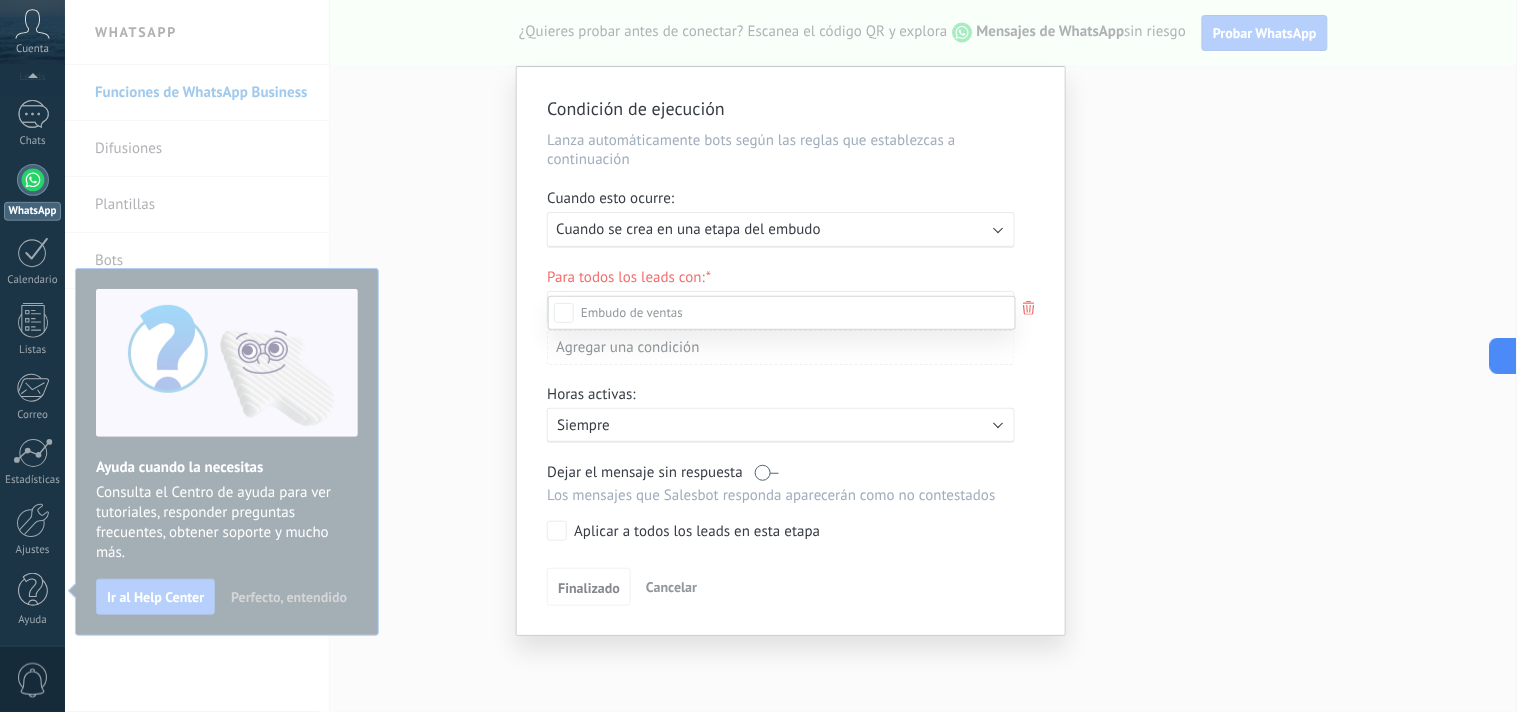 click at bounding box center (791, 356) 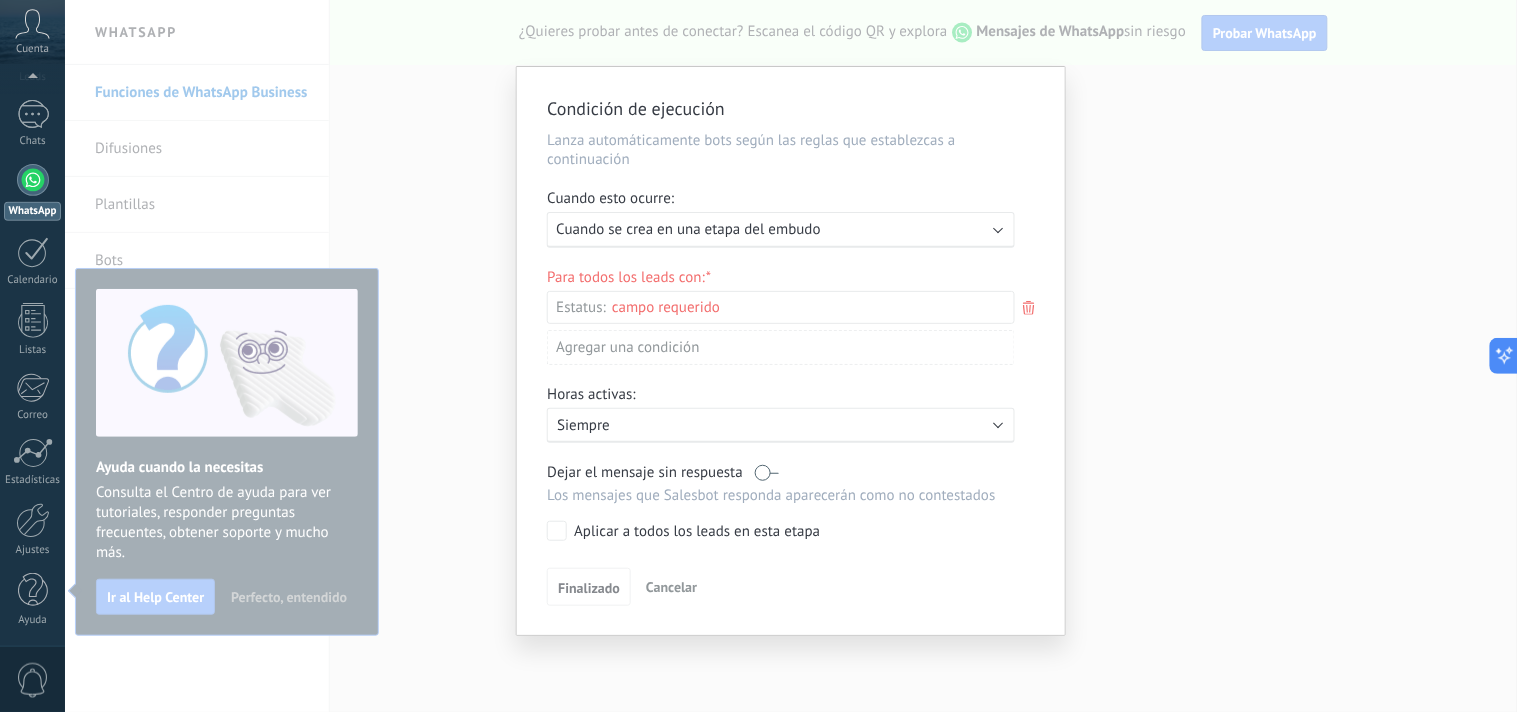 click on "Ejecutar:  Cuando se crea en una etapa del embudo" at bounding box center (781, 230) 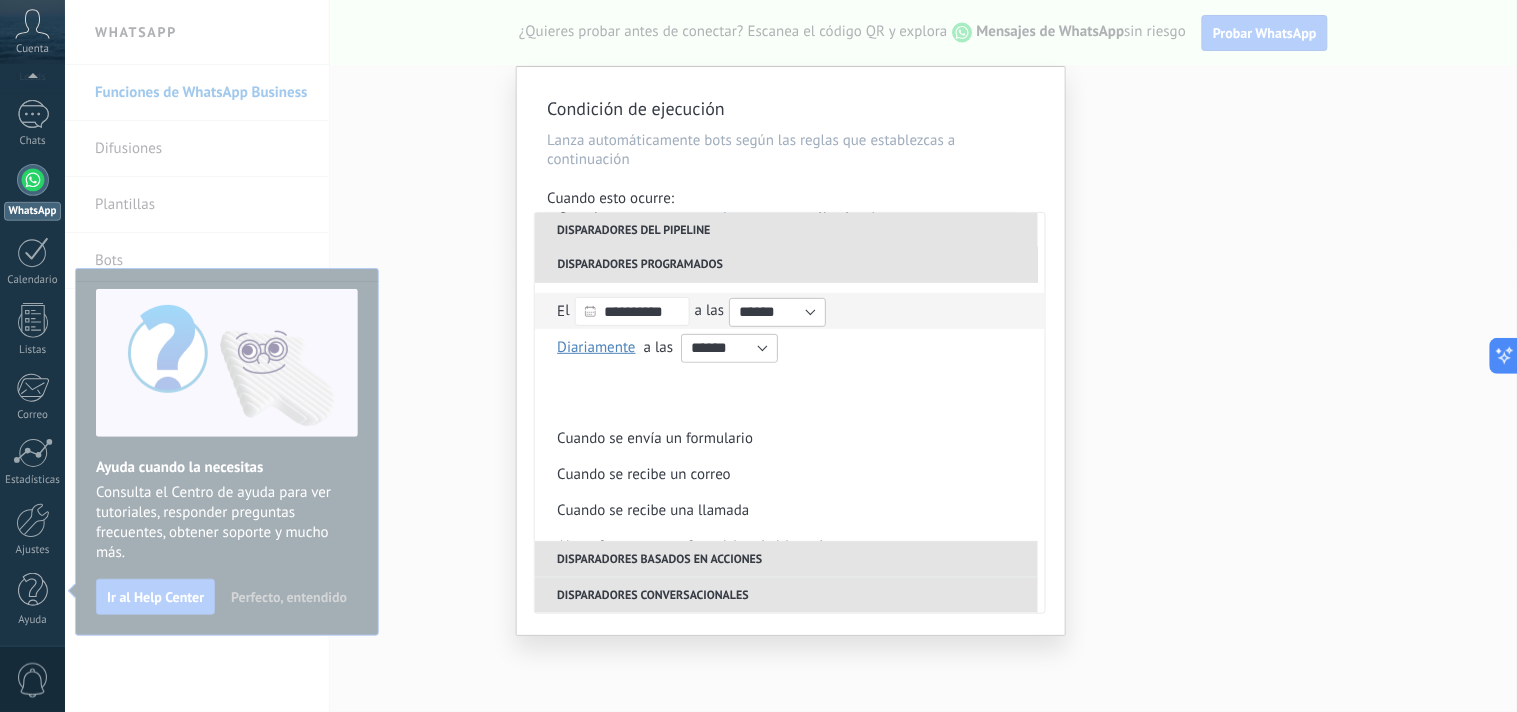 scroll, scrollTop: 0, scrollLeft: 0, axis: both 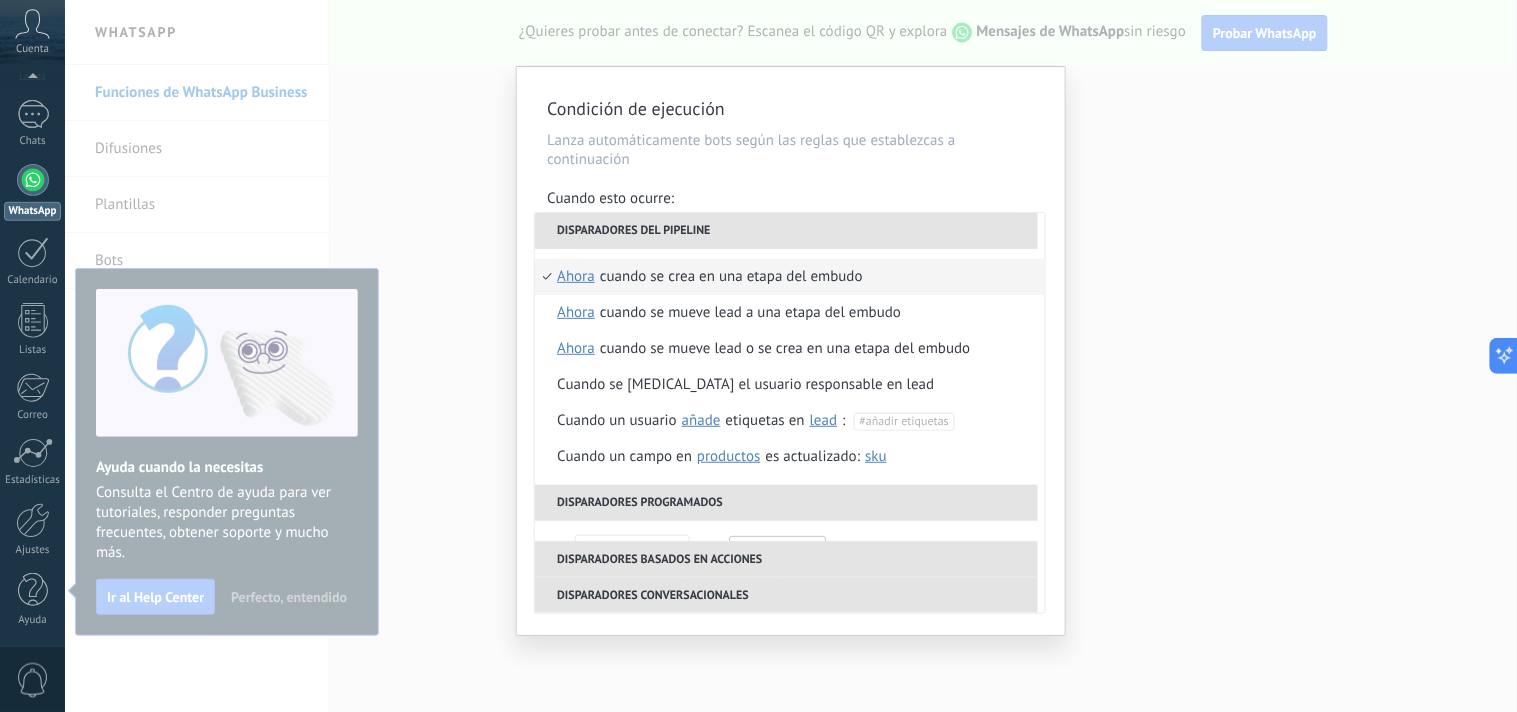 click on "Cuando esto ocurre:" at bounding box center (791, 200) 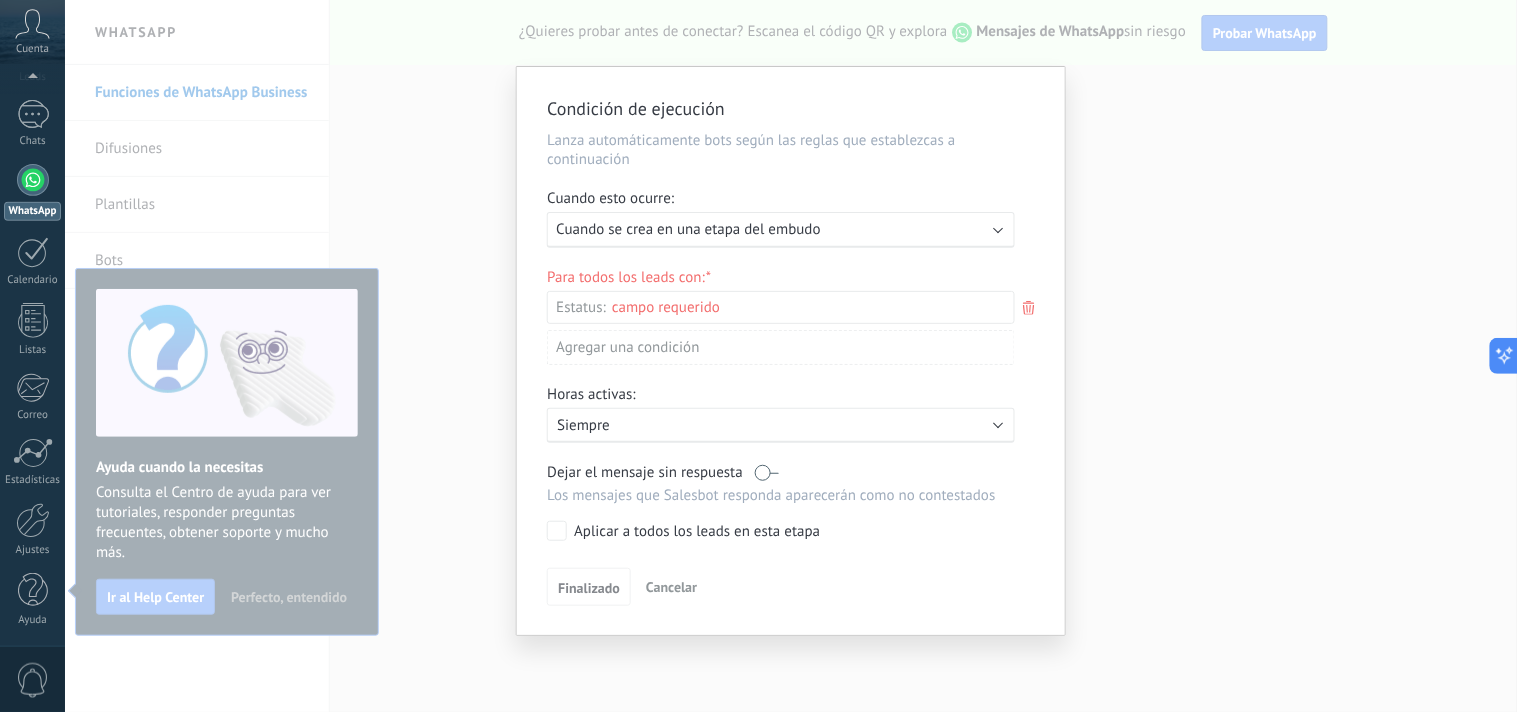click on "Incoming leads Contacto inicial Negociación Debate contractual Discusión de contrato Logrado con éxito Venta Perdido" at bounding box center [0, 0] 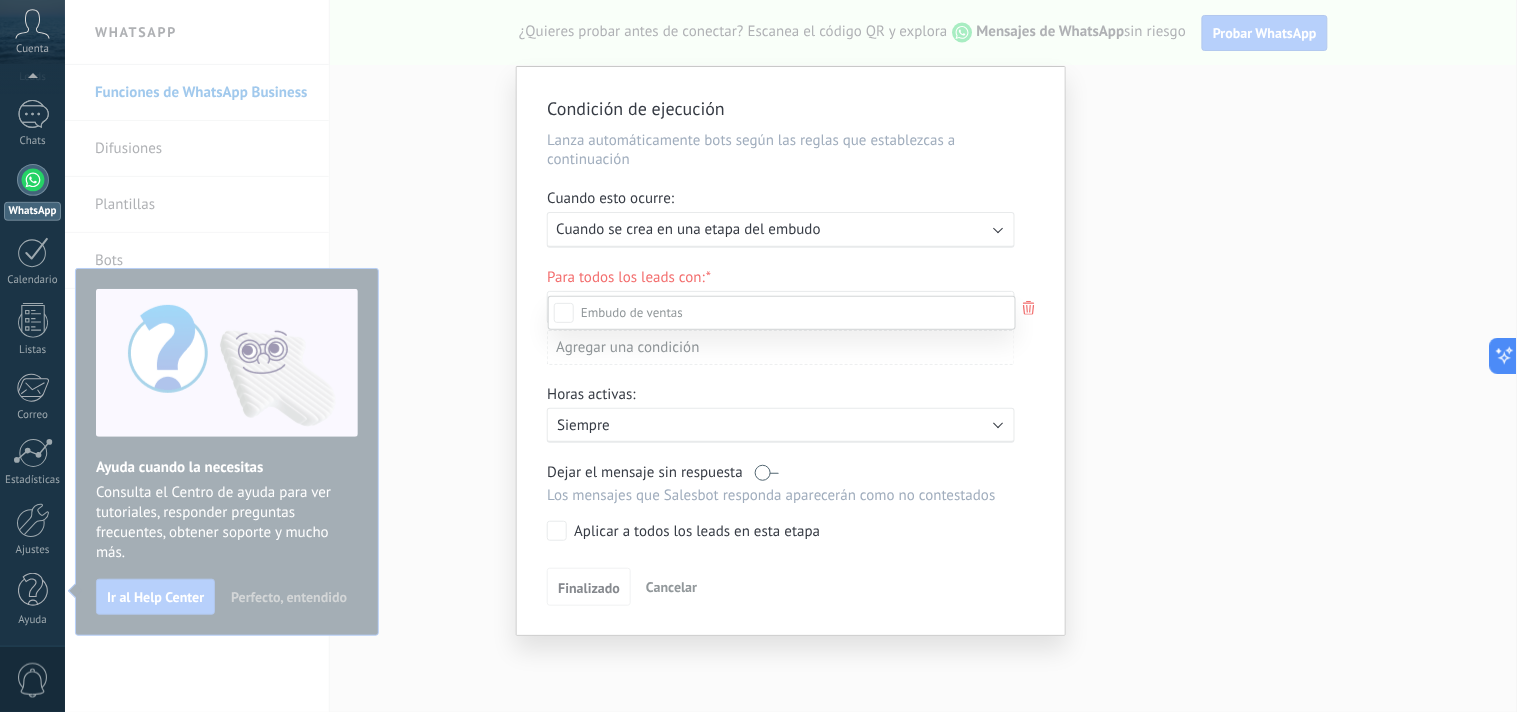 click on "Contacto inicial" at bounding box center (0, 0) 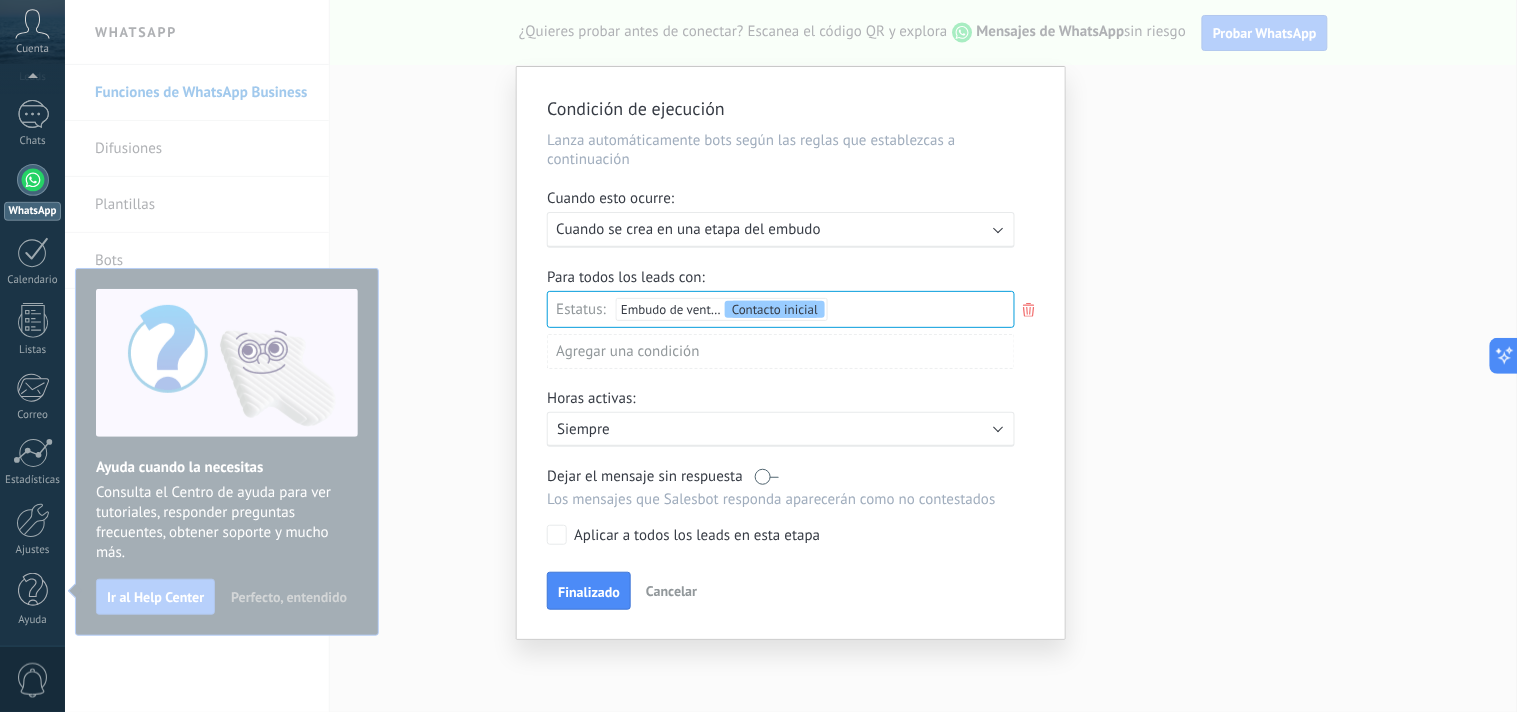 click on "Siempre" at bounding box center (732, 429) 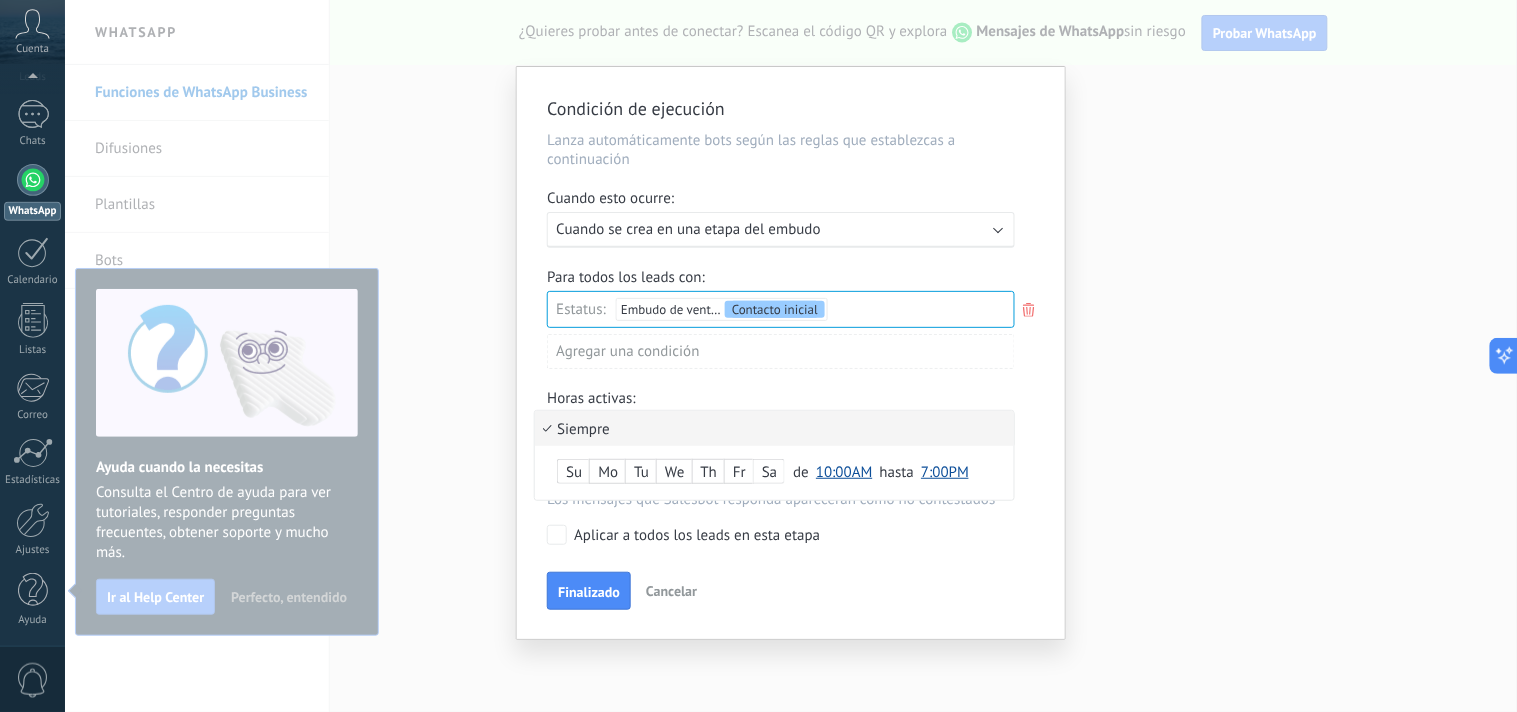 click on "7:00PM" at bounding box center (945, 472) 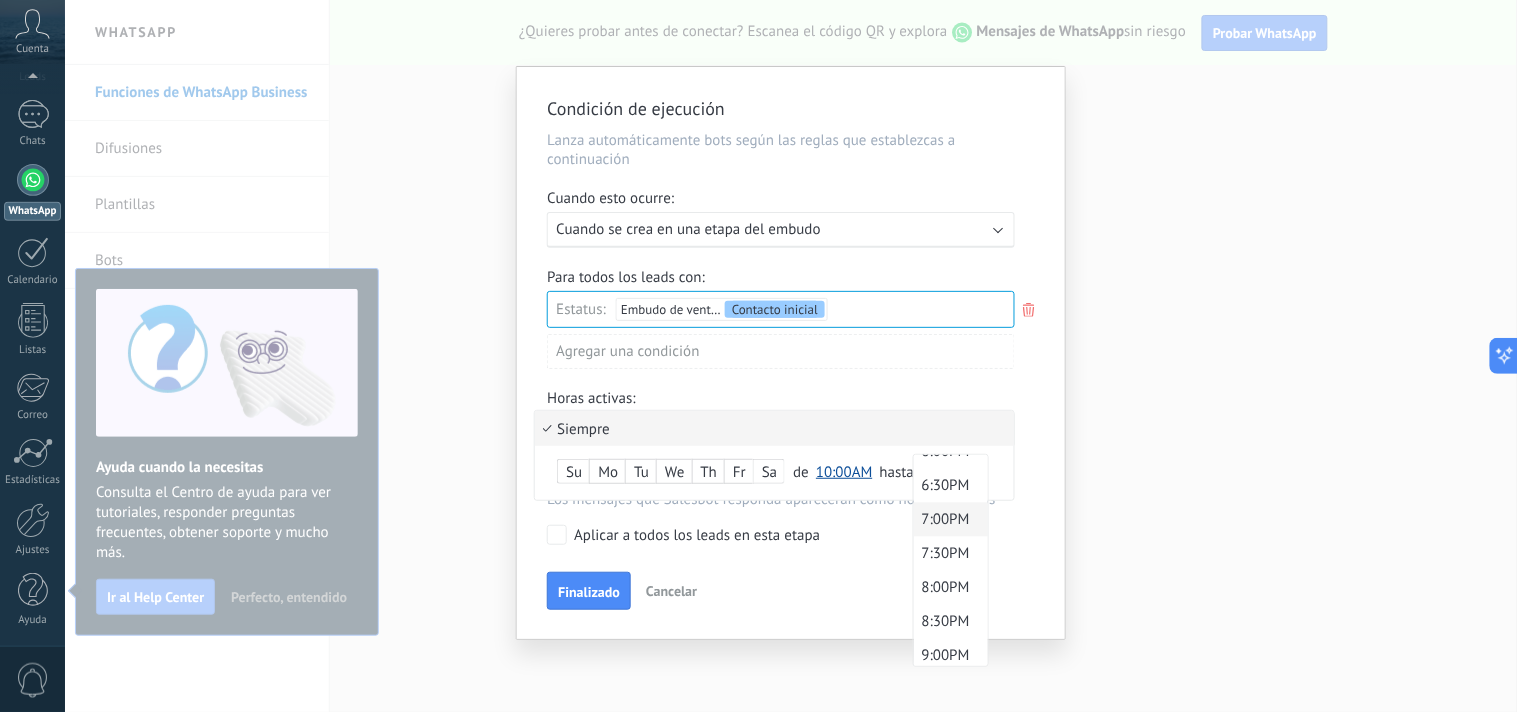click on "6:00PM" at bounding box center (951, 452) 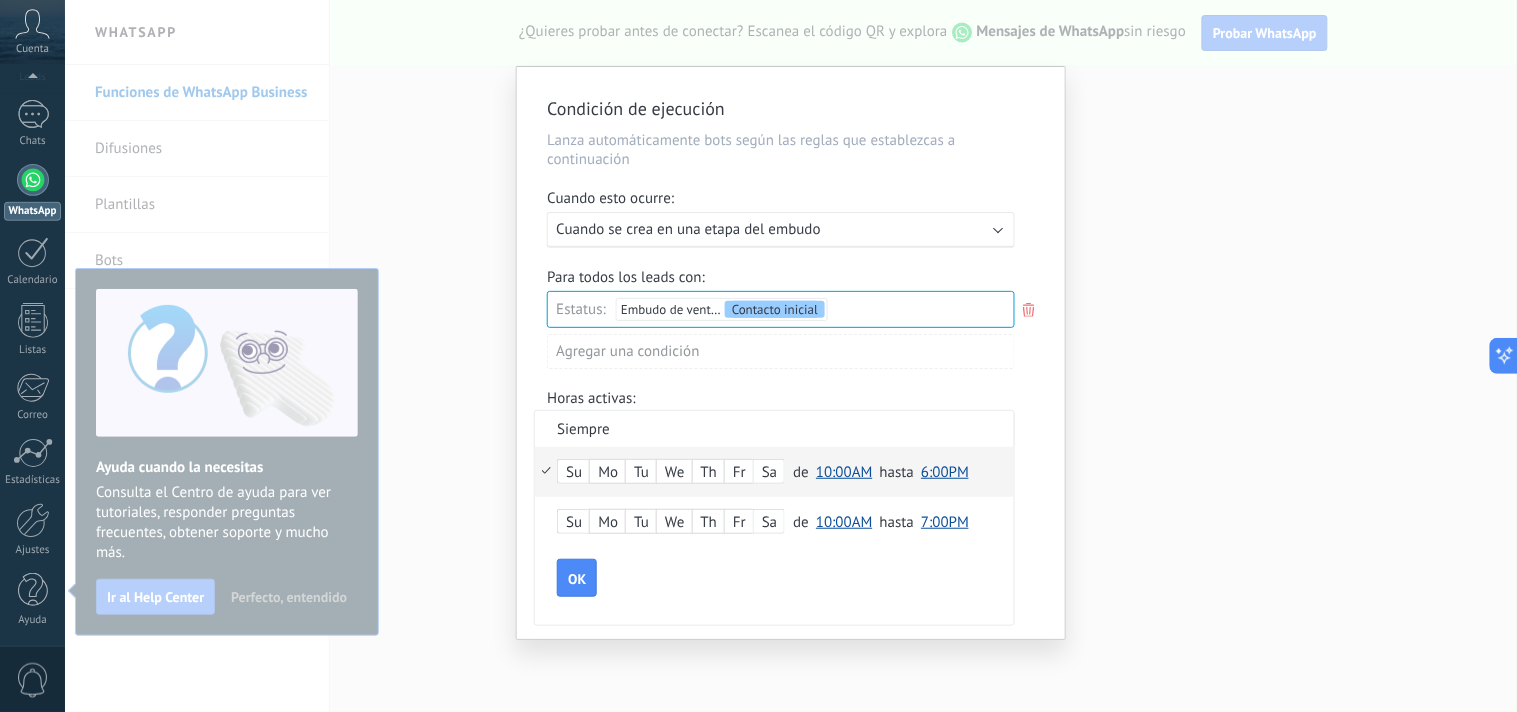 click on "10:00AM" at bounding box center [844, 472] 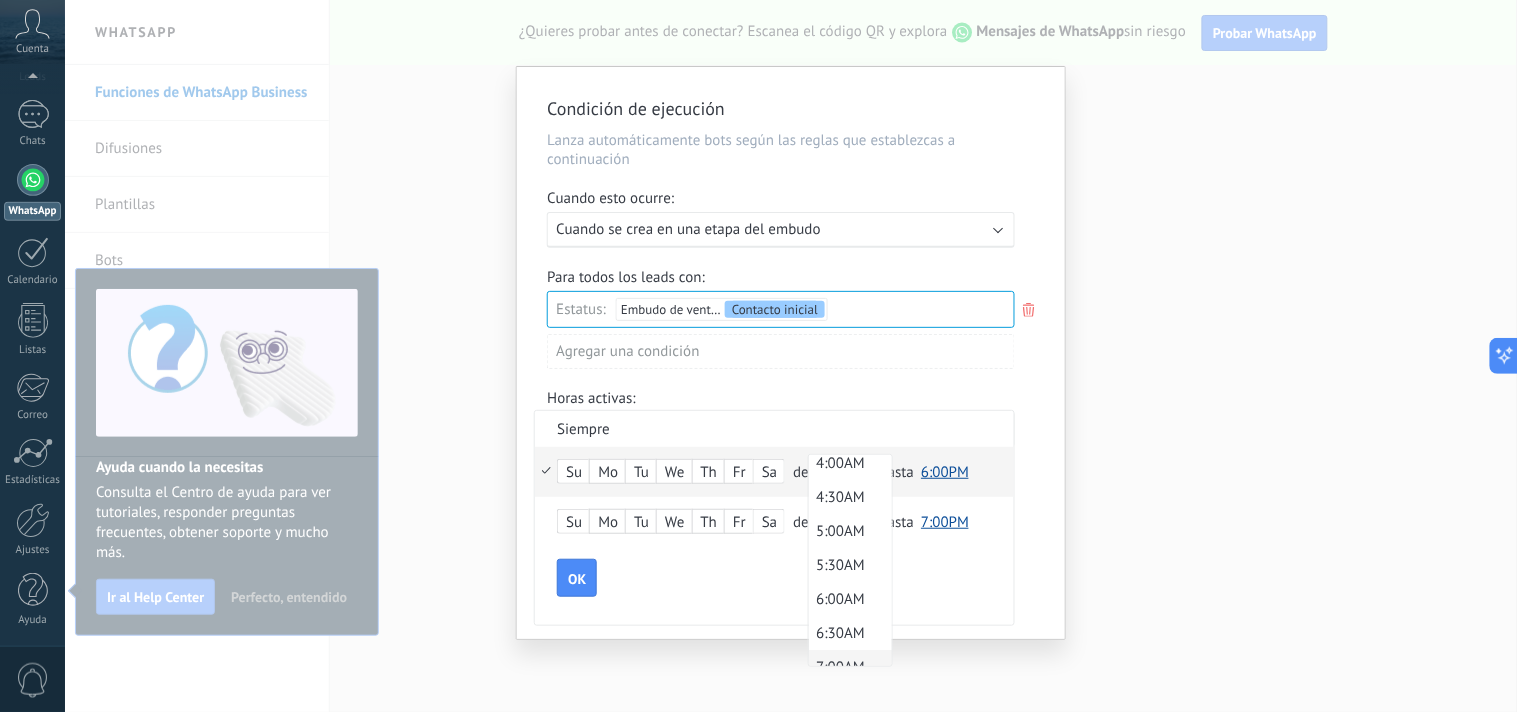 scroll, scrollTop: 392, scrollLeft: 0, axis: vertical 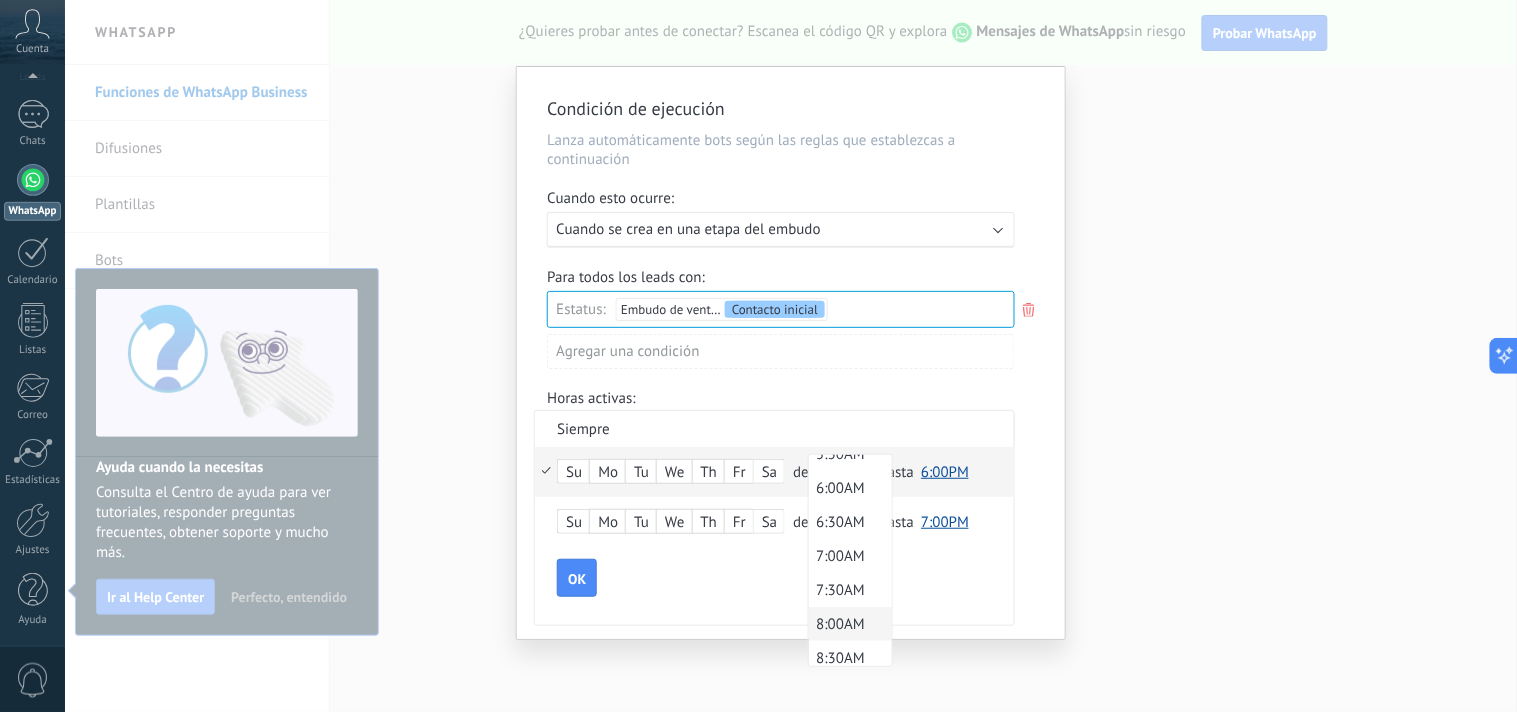 click on "8:00AM" at bounding box center [847, 624] 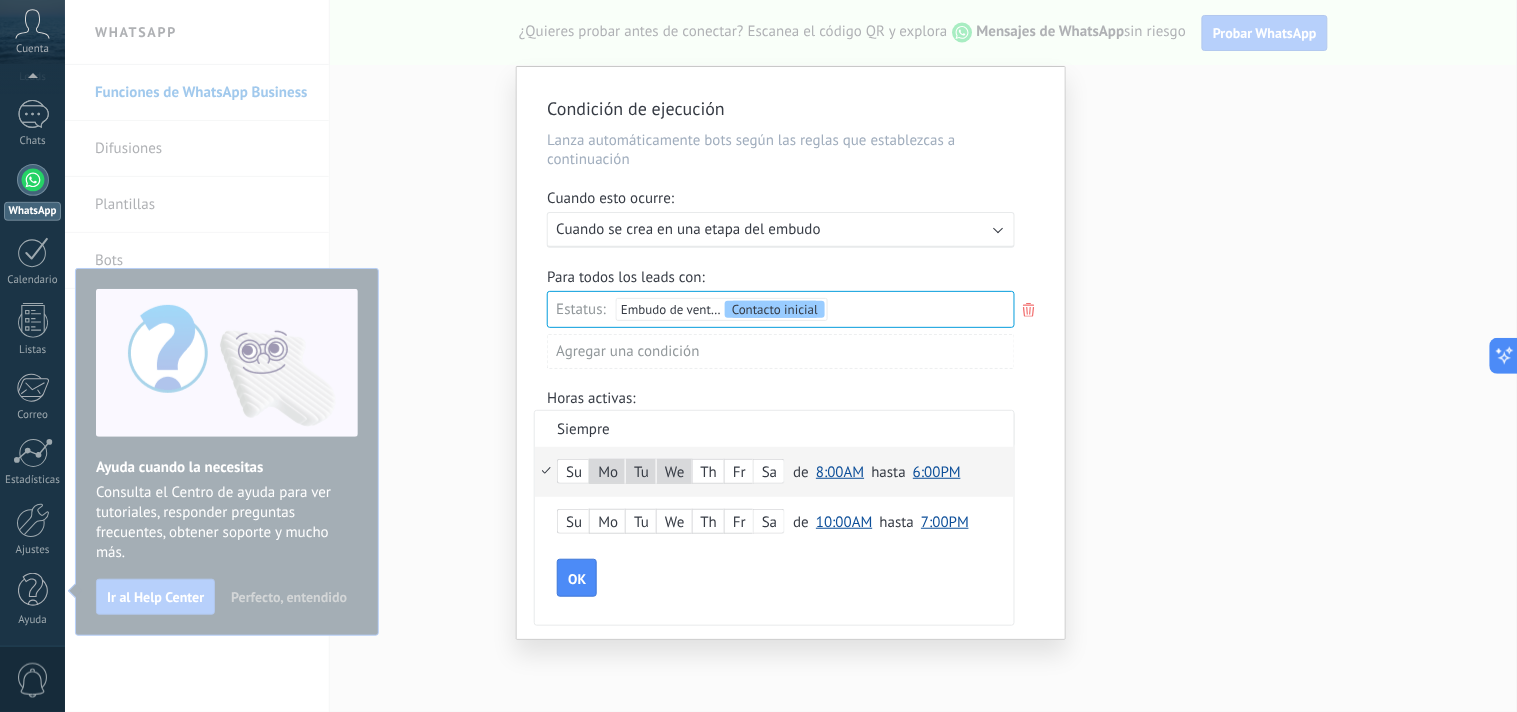 click on "Th" at bounding box center (709, 473) 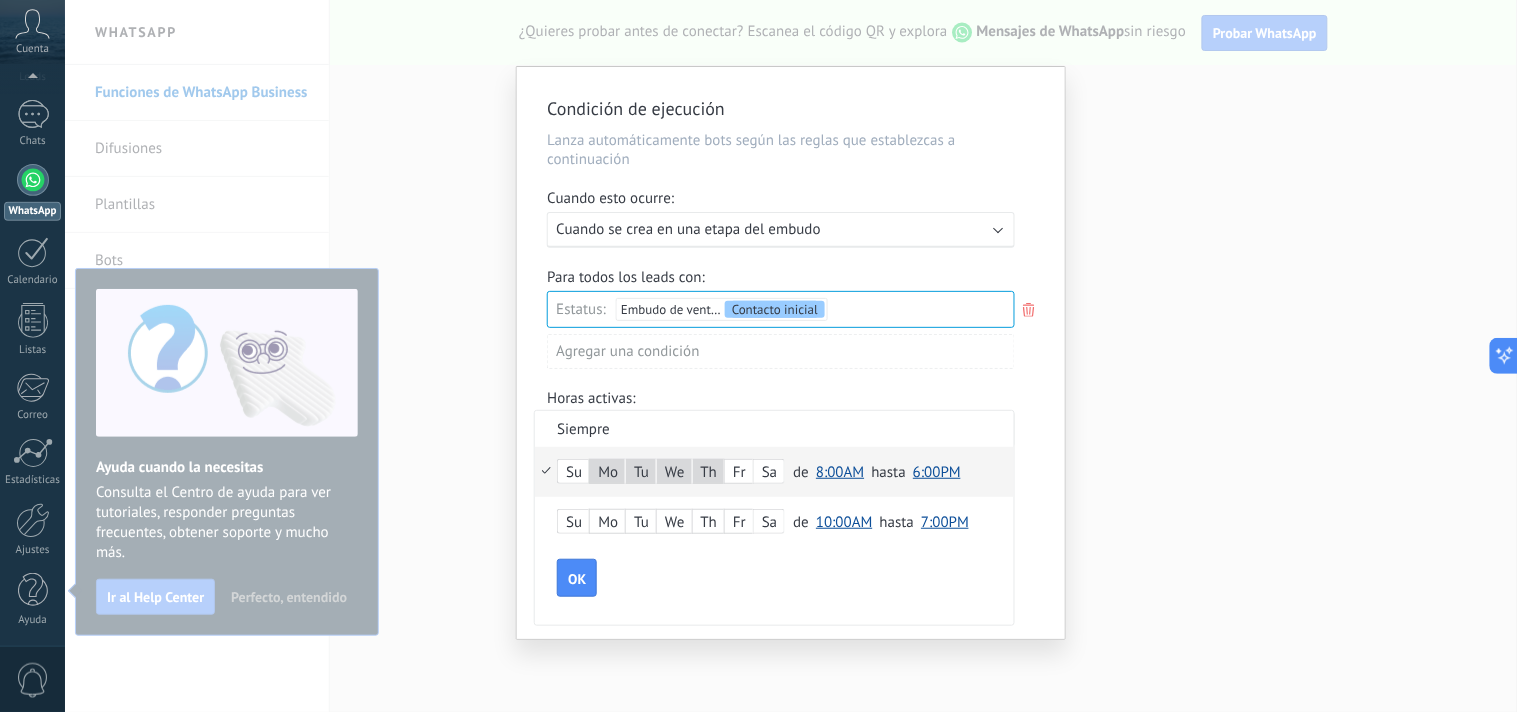 click on "Fr" at bounding box center (739, 473) 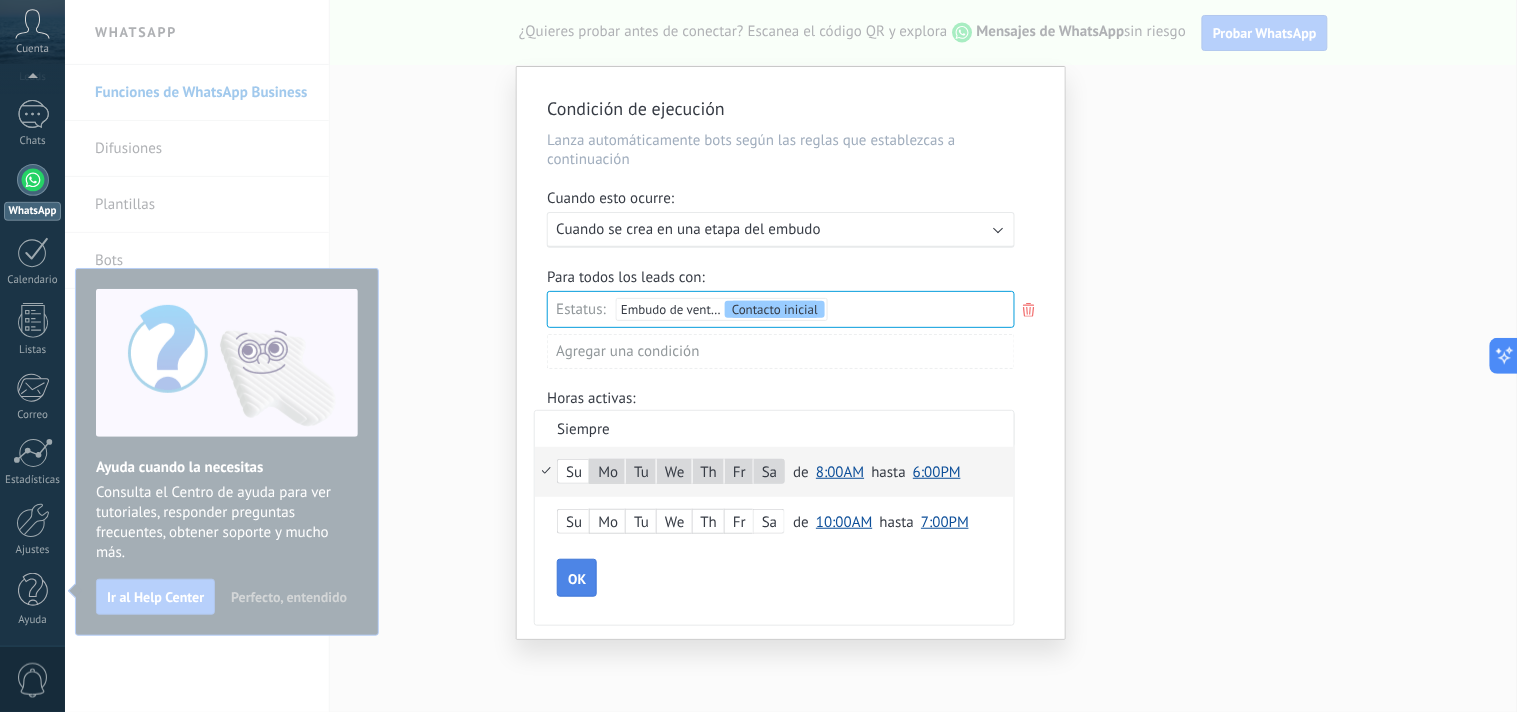 click on "OK" at bounding box center [577, 578] 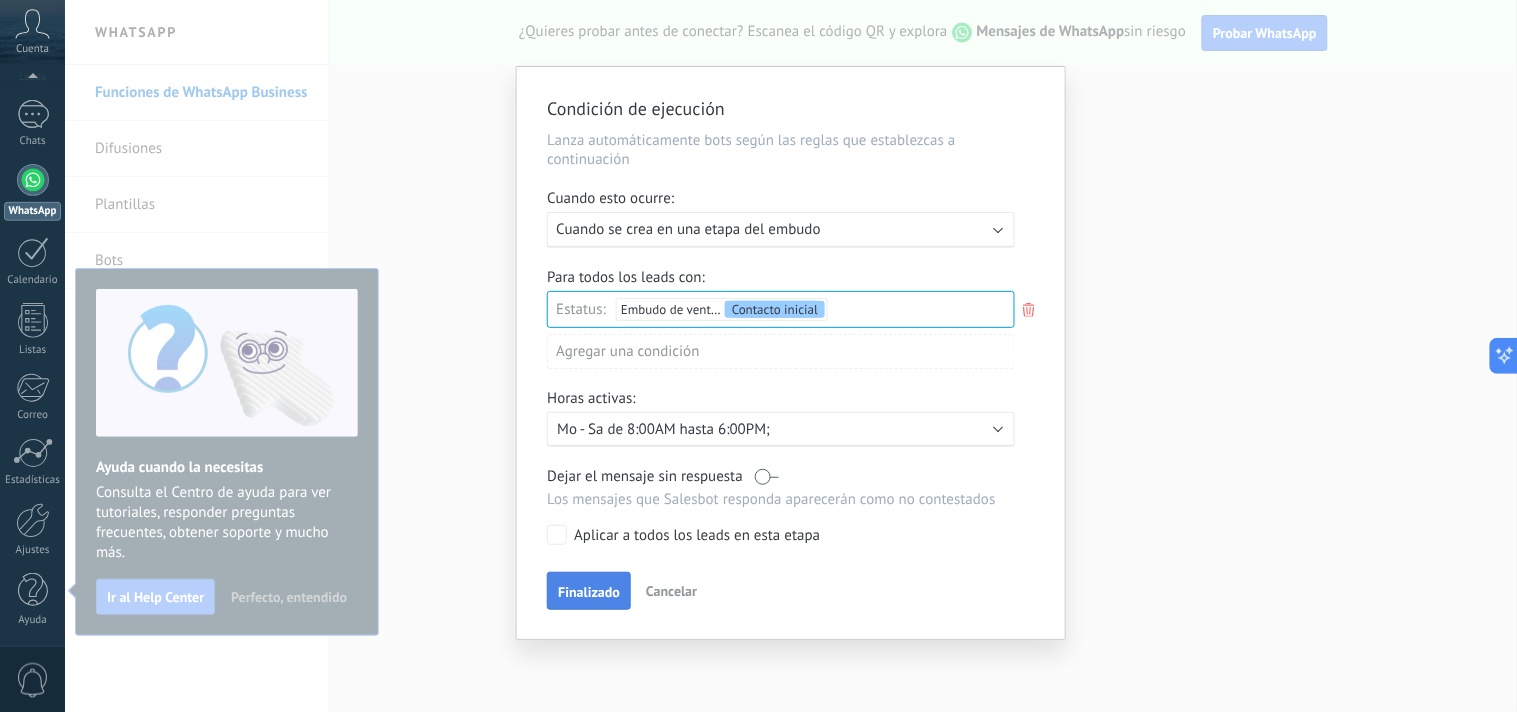 click on "Finalizado" at bounding box center (589, 592) 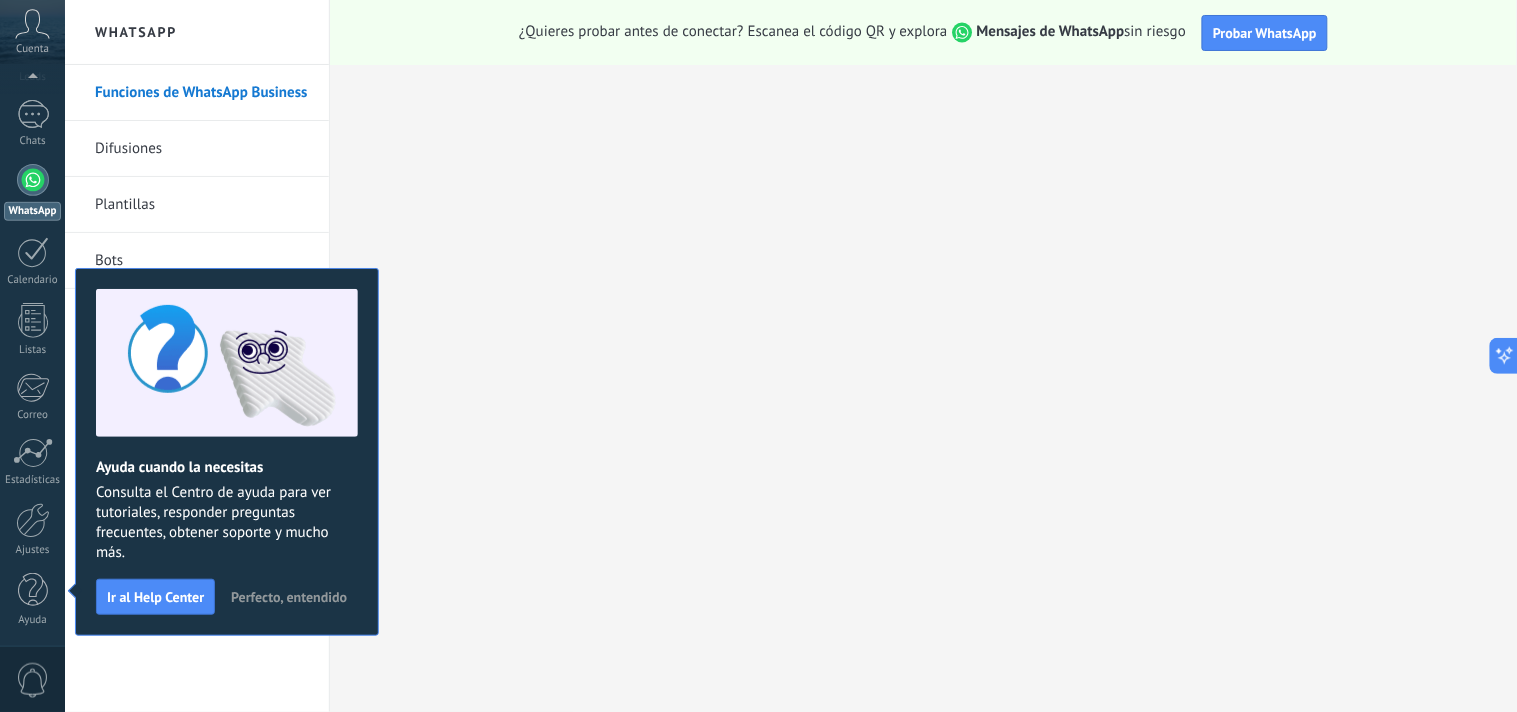scroll, scrollTop: 0, scrollLeft: 0, axis: both 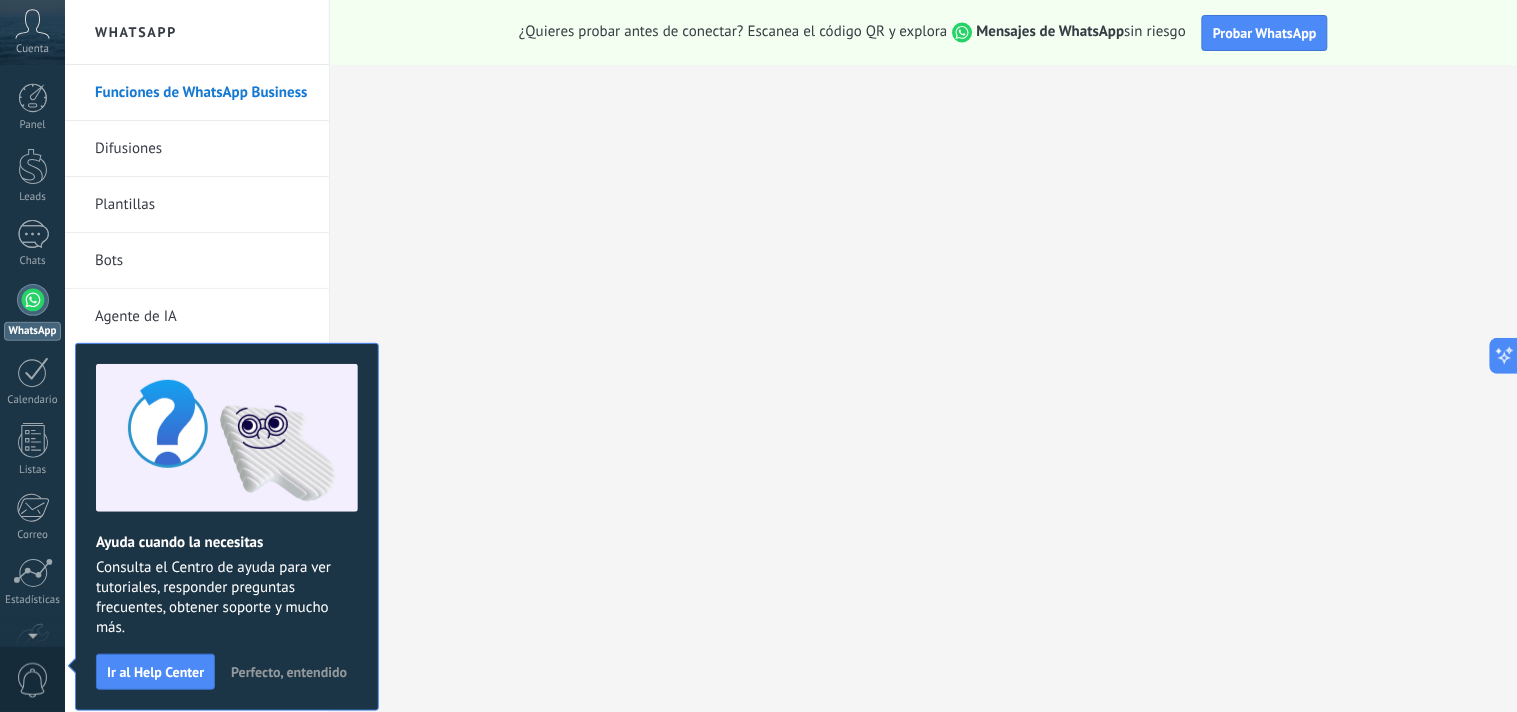 click at bounding box center [33, 300] 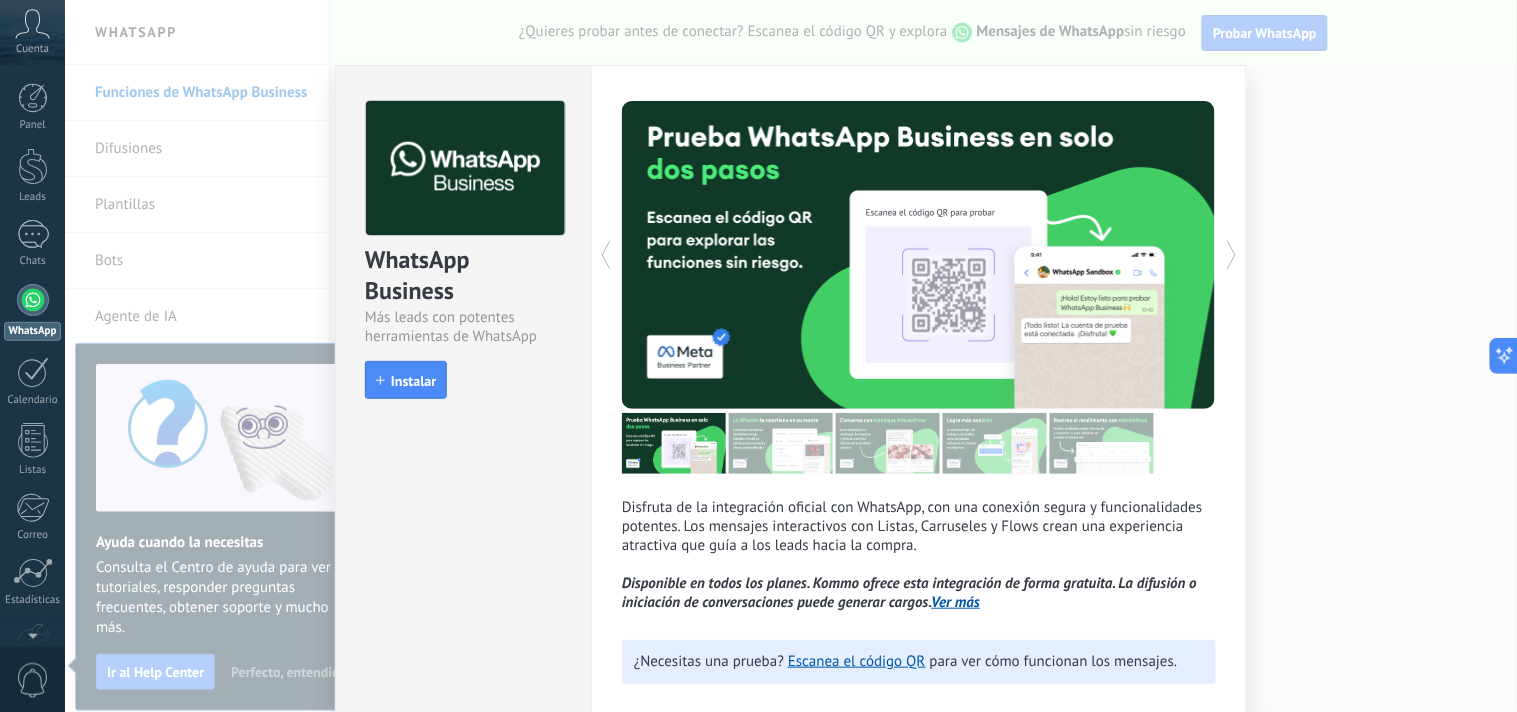 click on "WhatsApp Business Más leads con potentes herramientas de WhatsApp install Instalar Disfruta de la integración oficial con WhatsApp, con una conexión segura y funcionalidades potentes. Los mensajes interactivos con Listas, Carruseles y Flows crean una experiencia atractiva que guía a los leads hacia la compra.    Disponible en todos los planes. Kommo ofrece esta integración de forma gratuita. La difusión o iniciación de conversaciones puede generar cargos.  Ver más más ¿Necesitas una prueba?   Escanea el código QR   para ver cómo funcionan los mensajes." at bounding box center [791, 356] 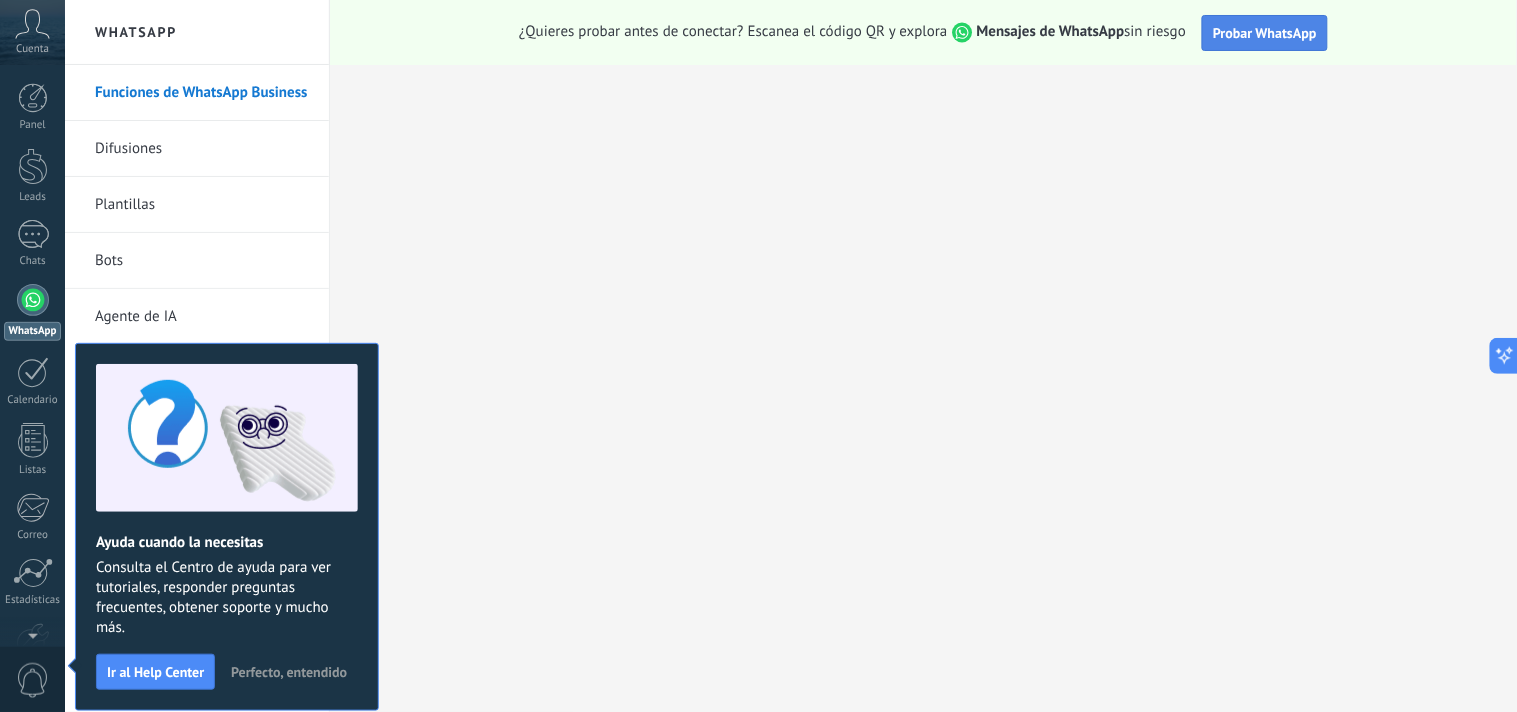 click on "Probar WhatsApp" at bounding box center [1265, 33] 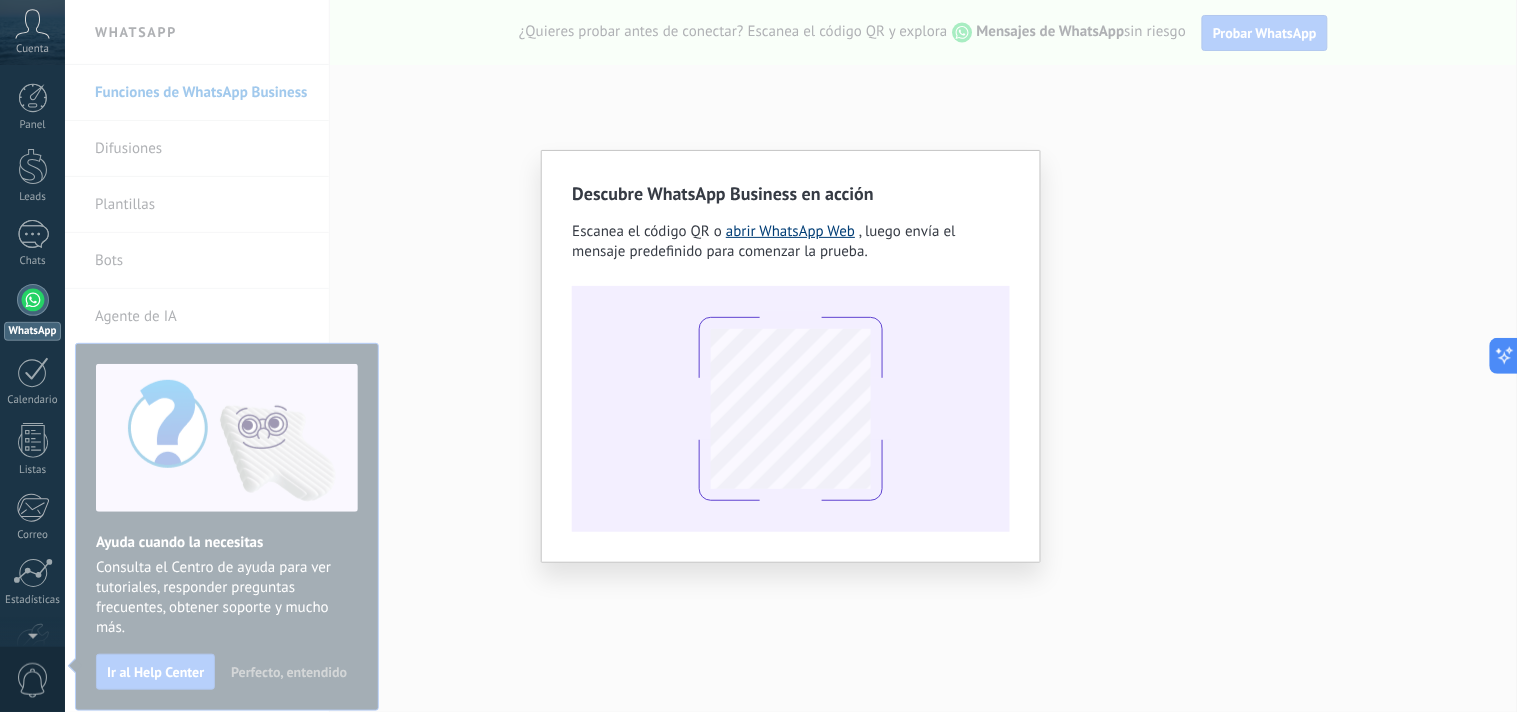 click on "abrir WhatsApp Web" at bounding box center [790, 231] 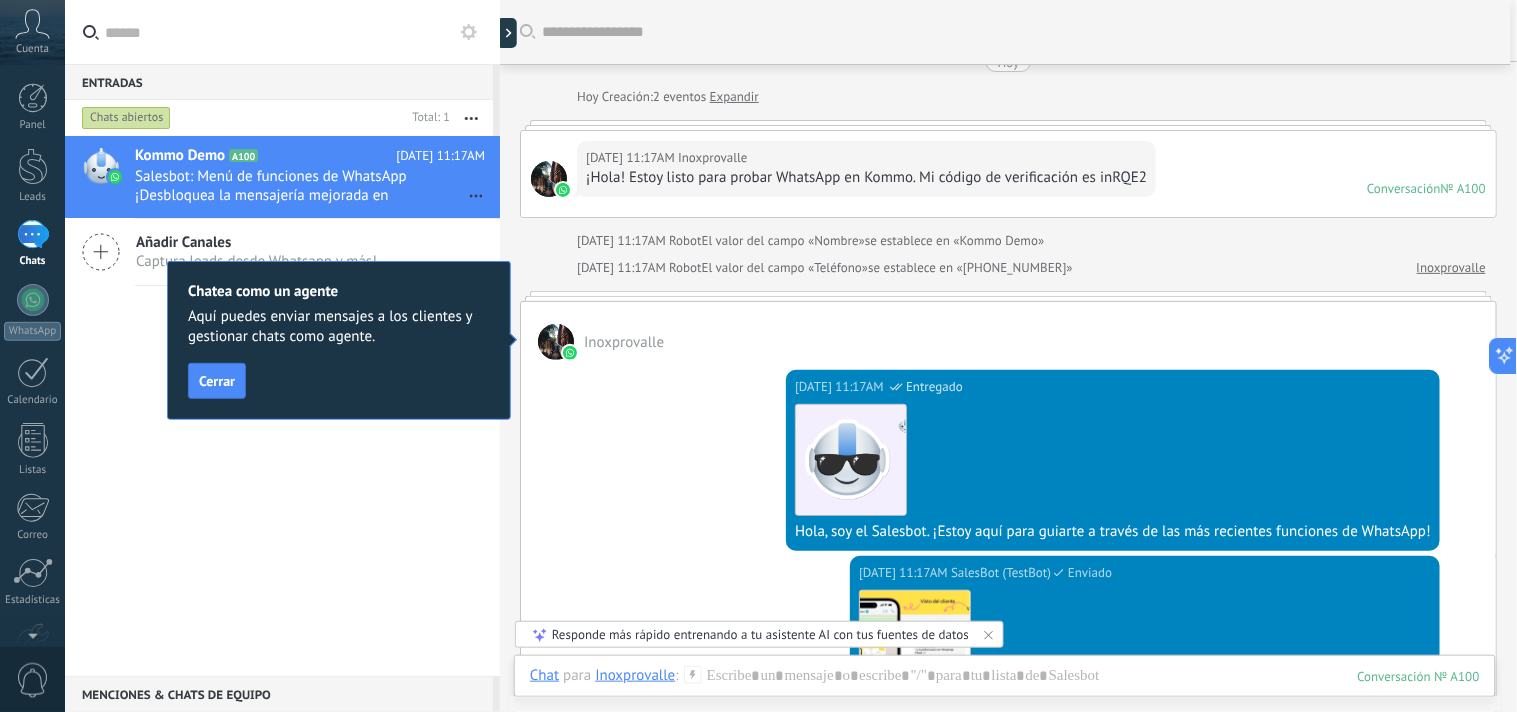 scroll, scrollTop: 0, scrollLeft: 0, axis: both 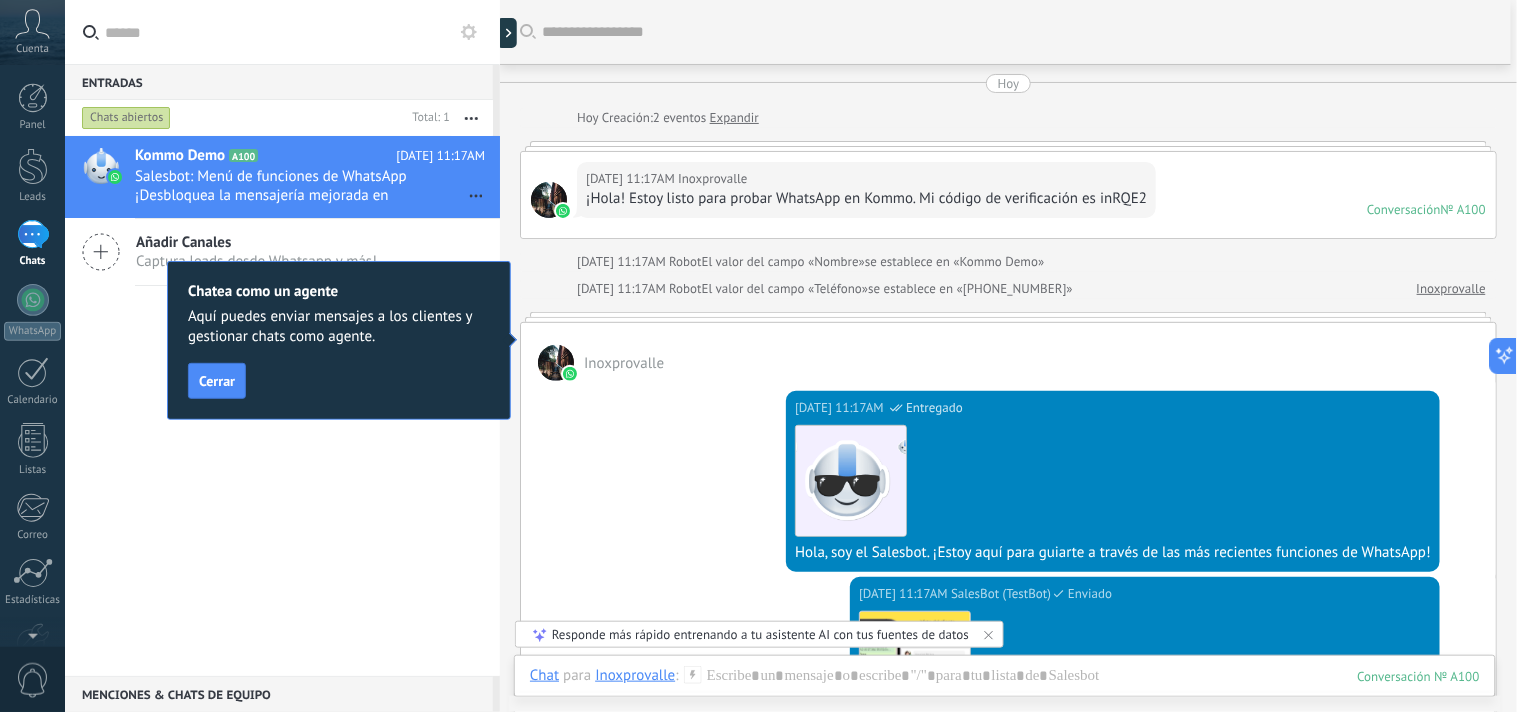 click 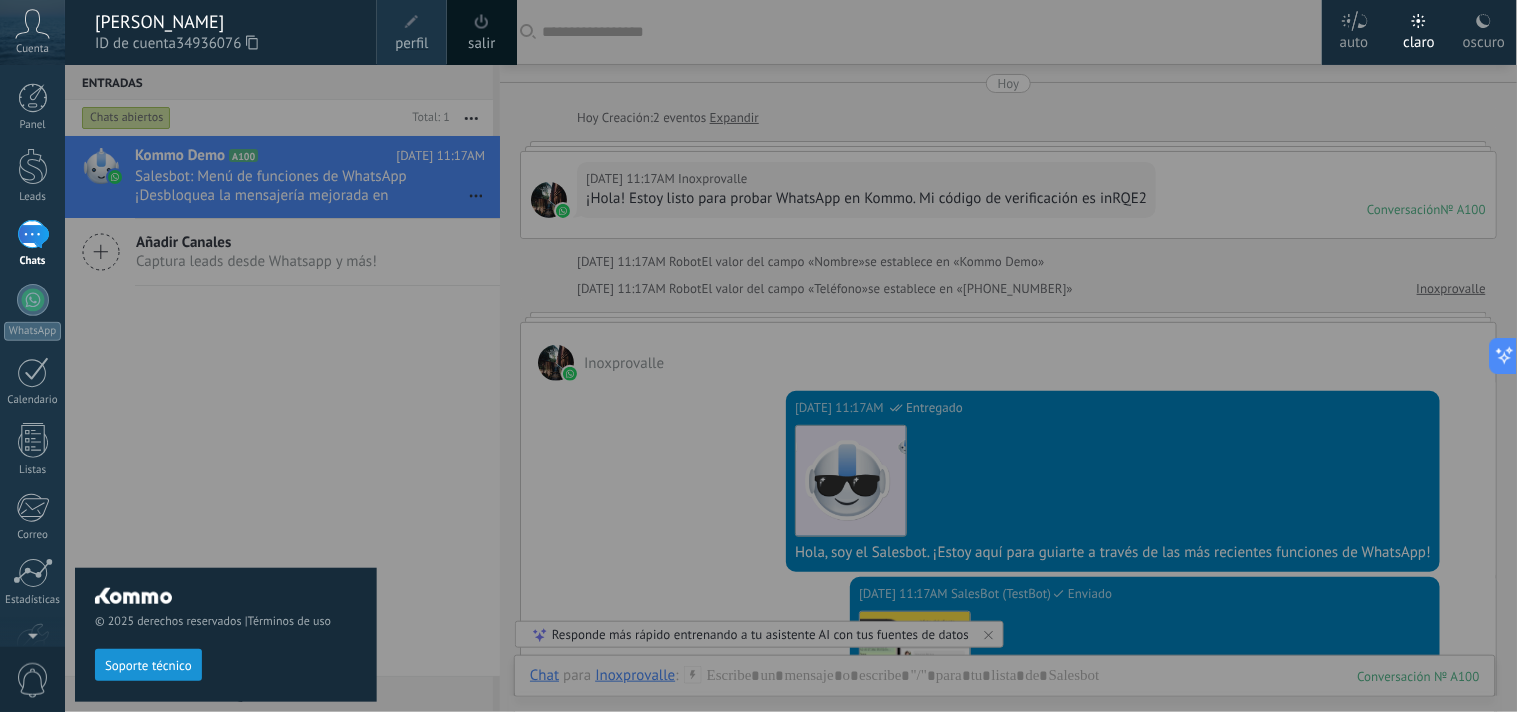 click on "perfil" at bounding box center [411, 44] 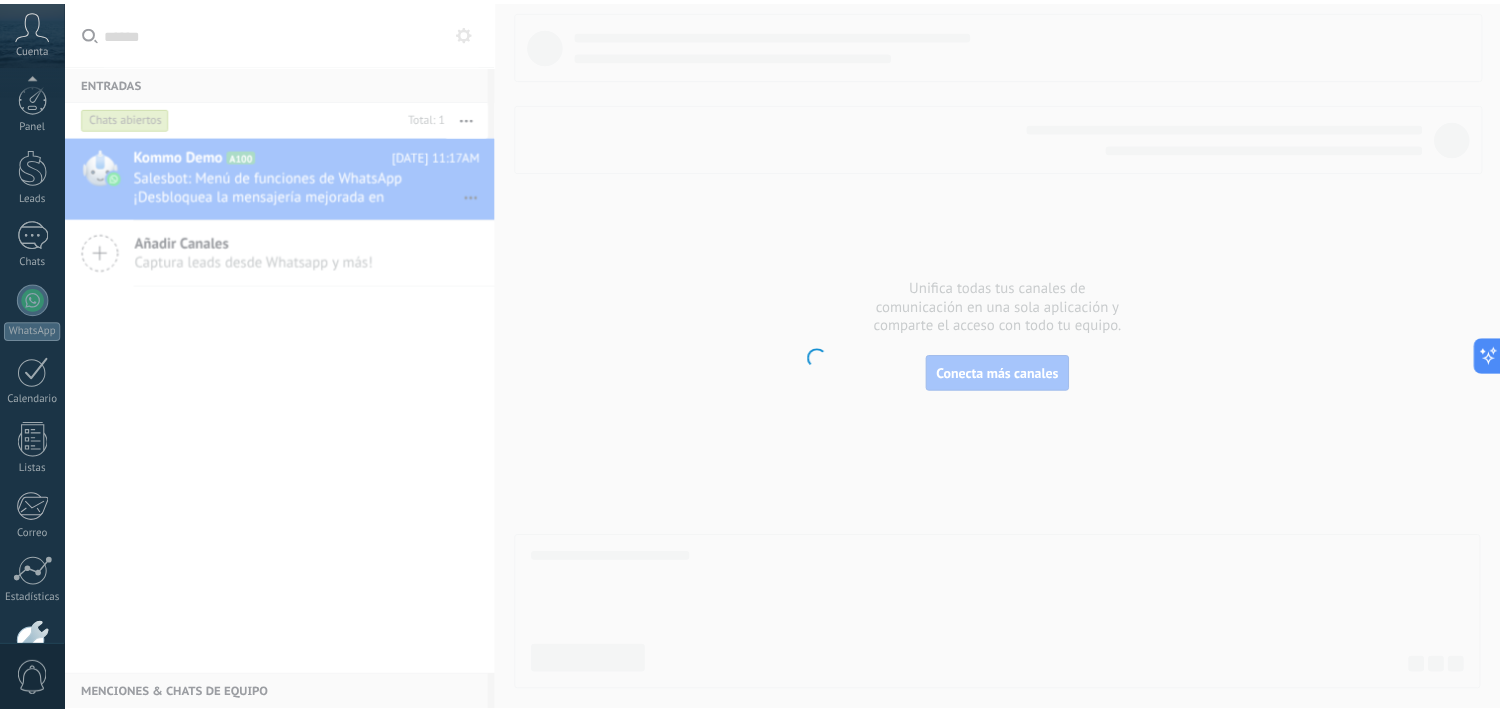 scroll, scrollTop: 120, scrollLeft: 0, axis: vertical 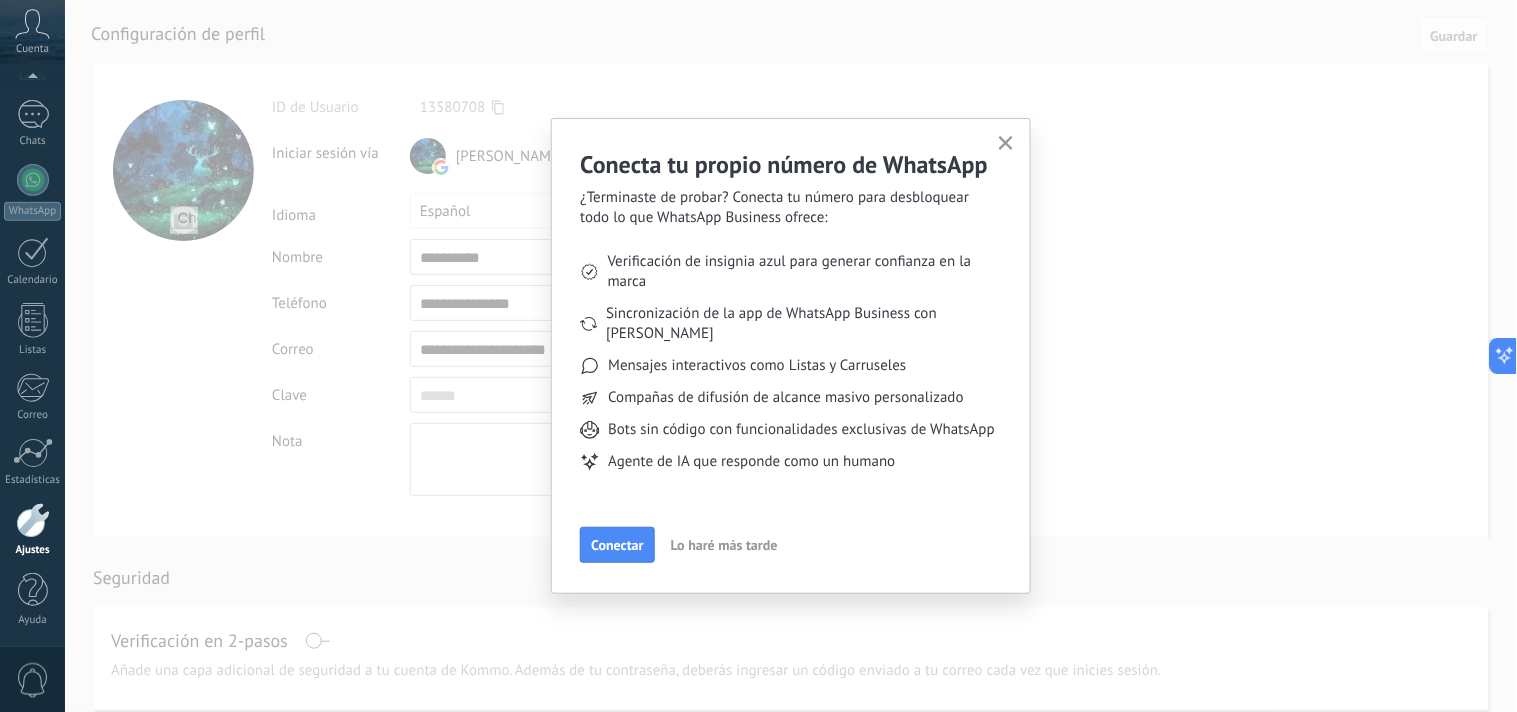 click 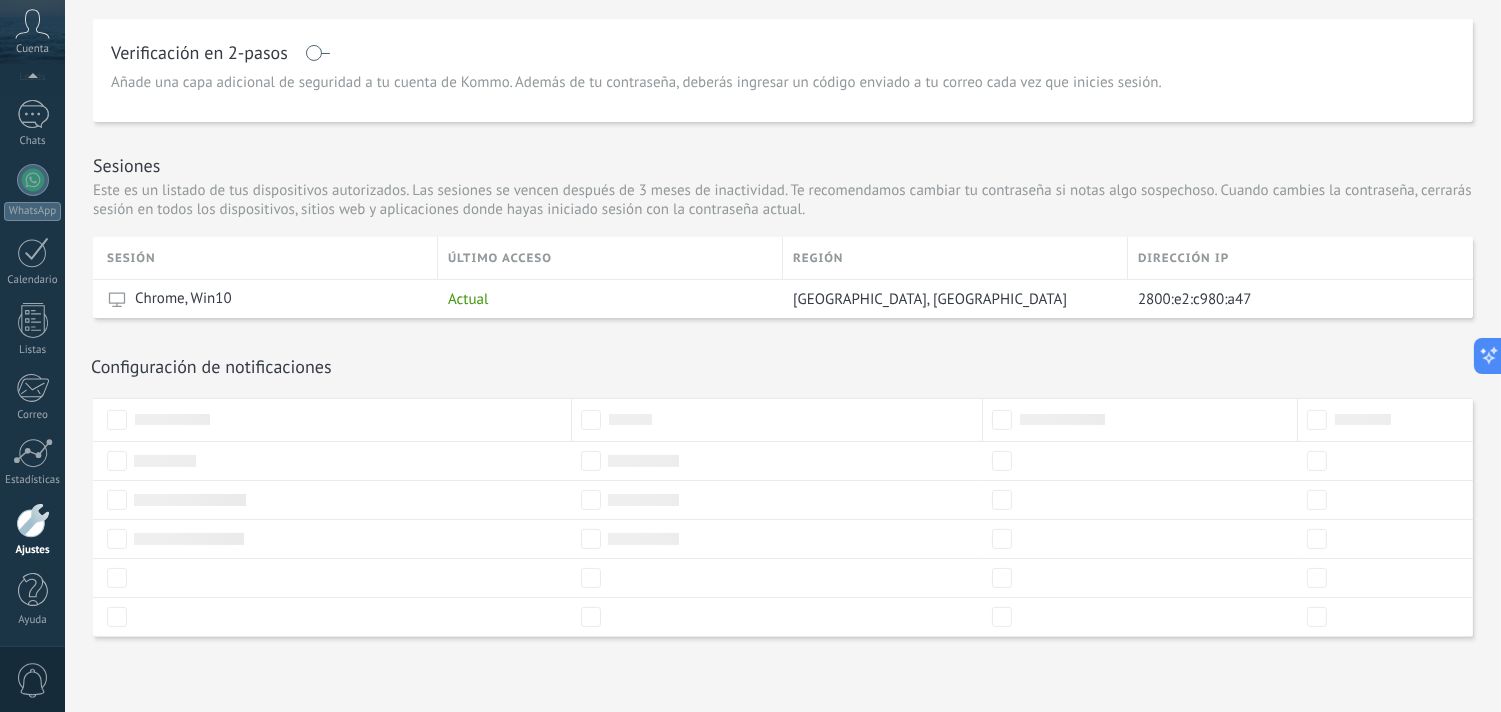 scroll, scrollTop: 0, scrollLeft: 0, axis: both 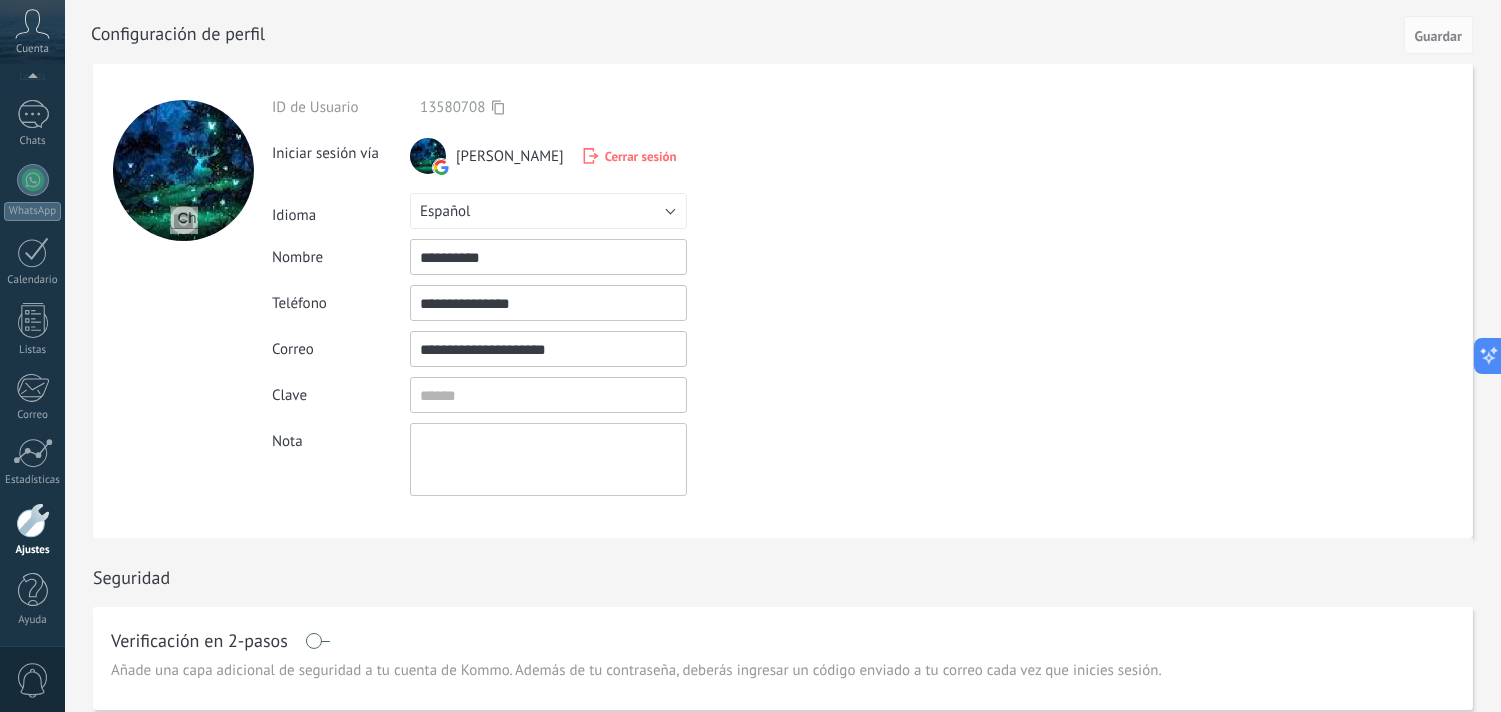 click on "Cerrar sesión" at bounding box center [641, 156] 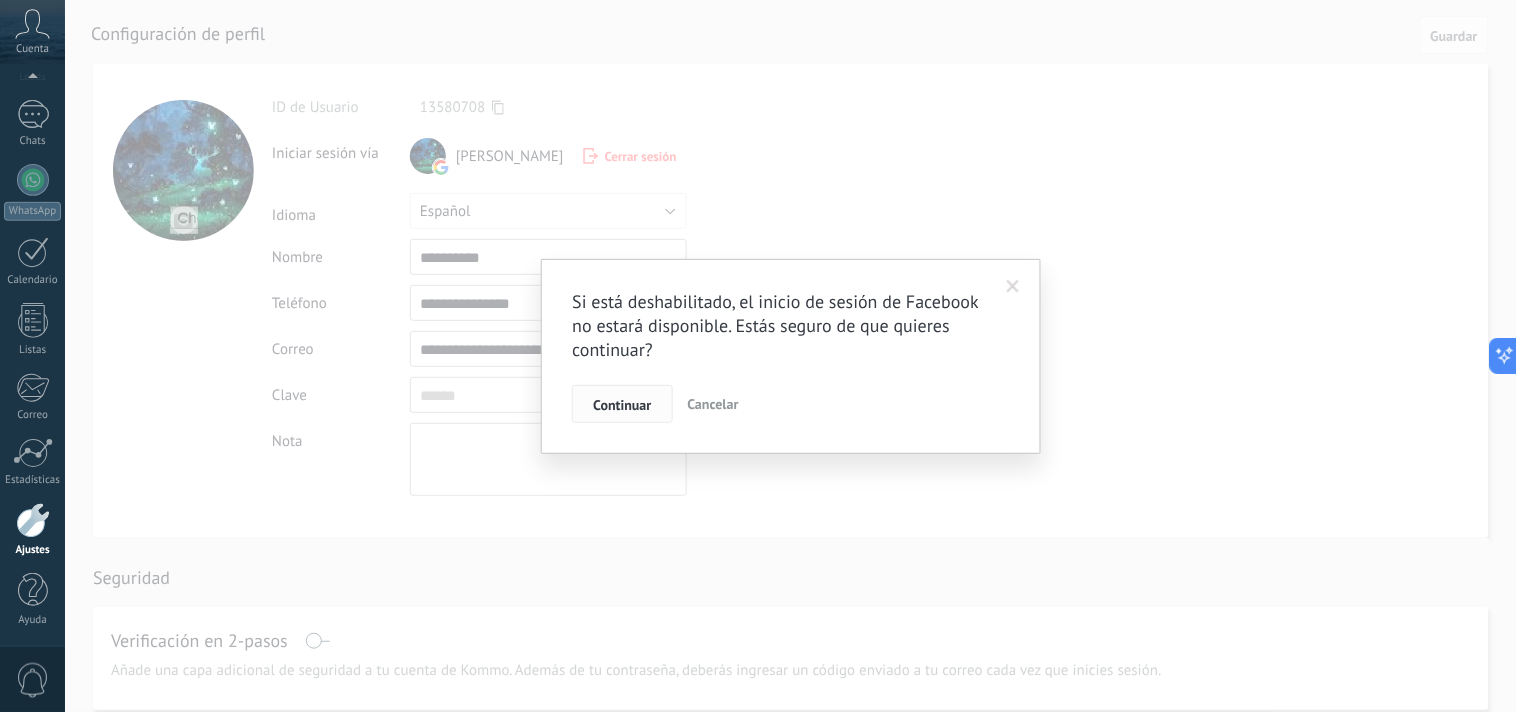 click on "Continuar" at bounding box center [622, 405] 